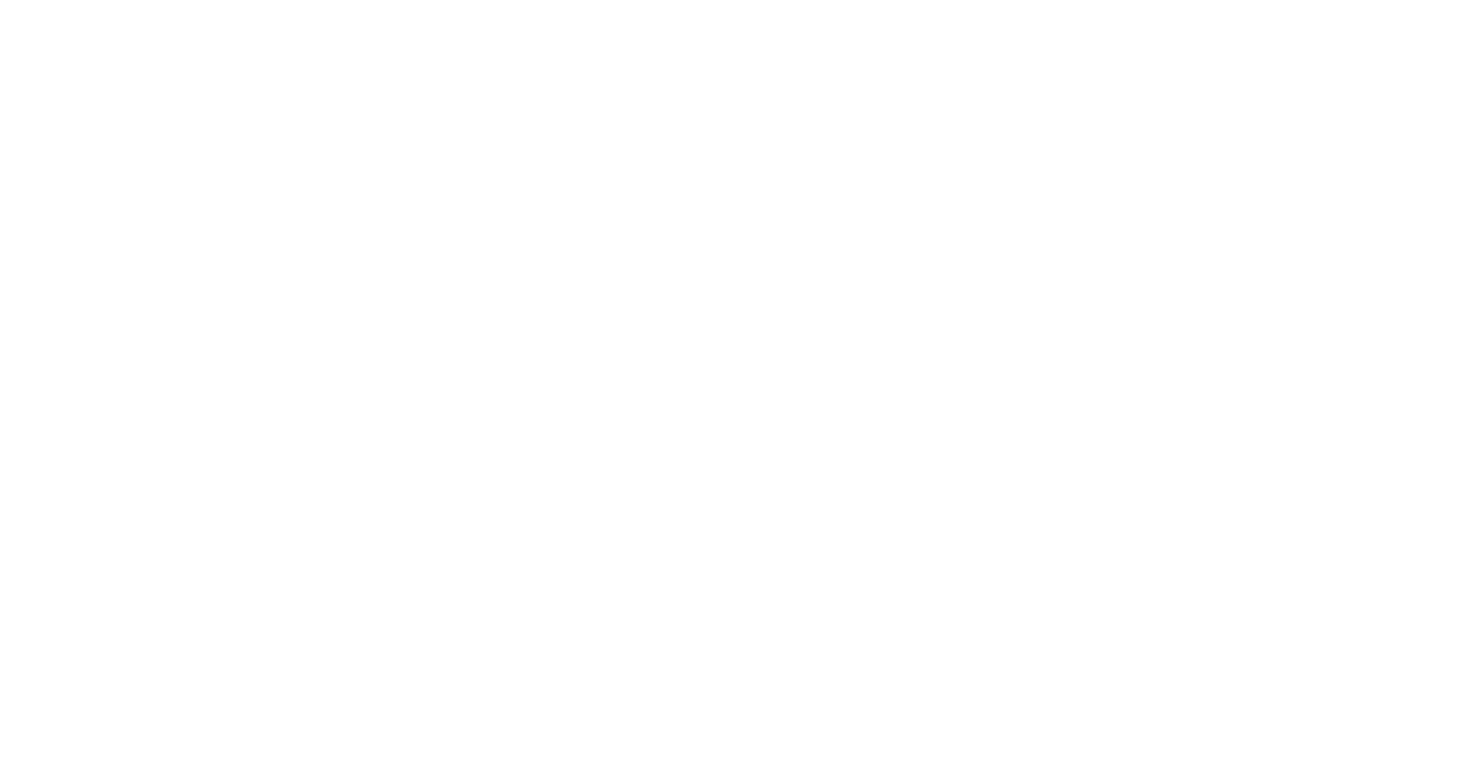scroll, scrollTop: 0, scrollLeft: 0, axis: both 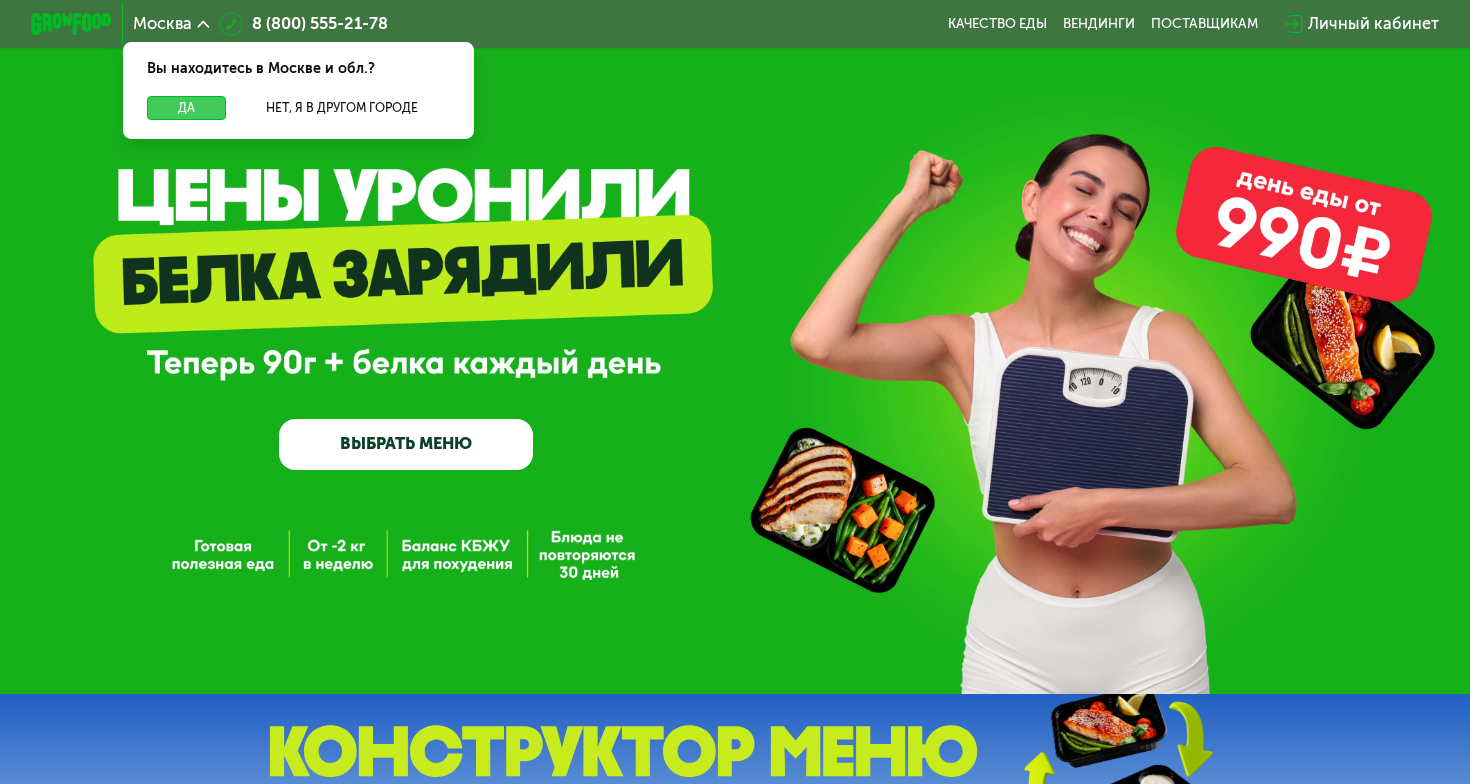 click on "Да" at bounding box center [186, 108] 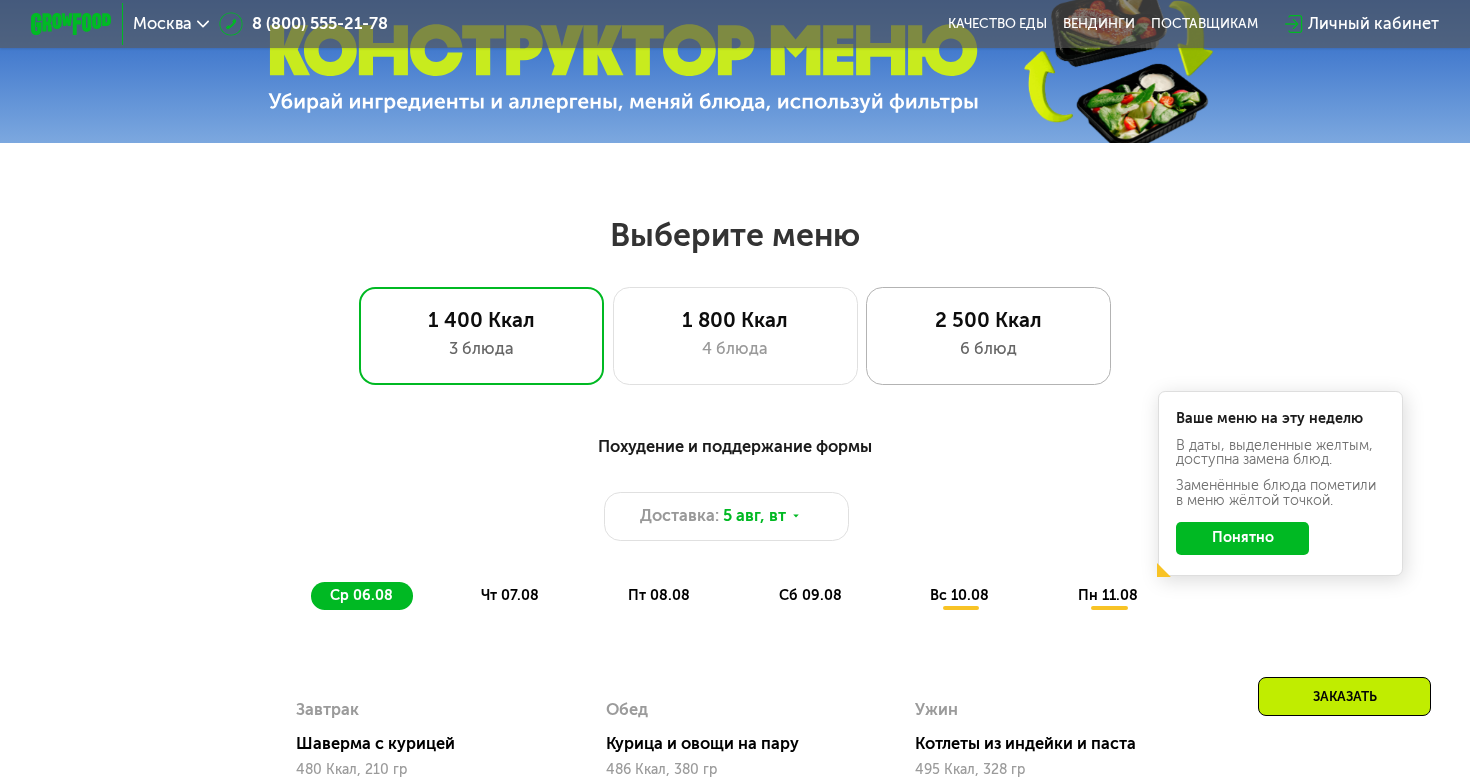 scroll, scrollTop: 722, scrollLeft: 0, axis: vertical 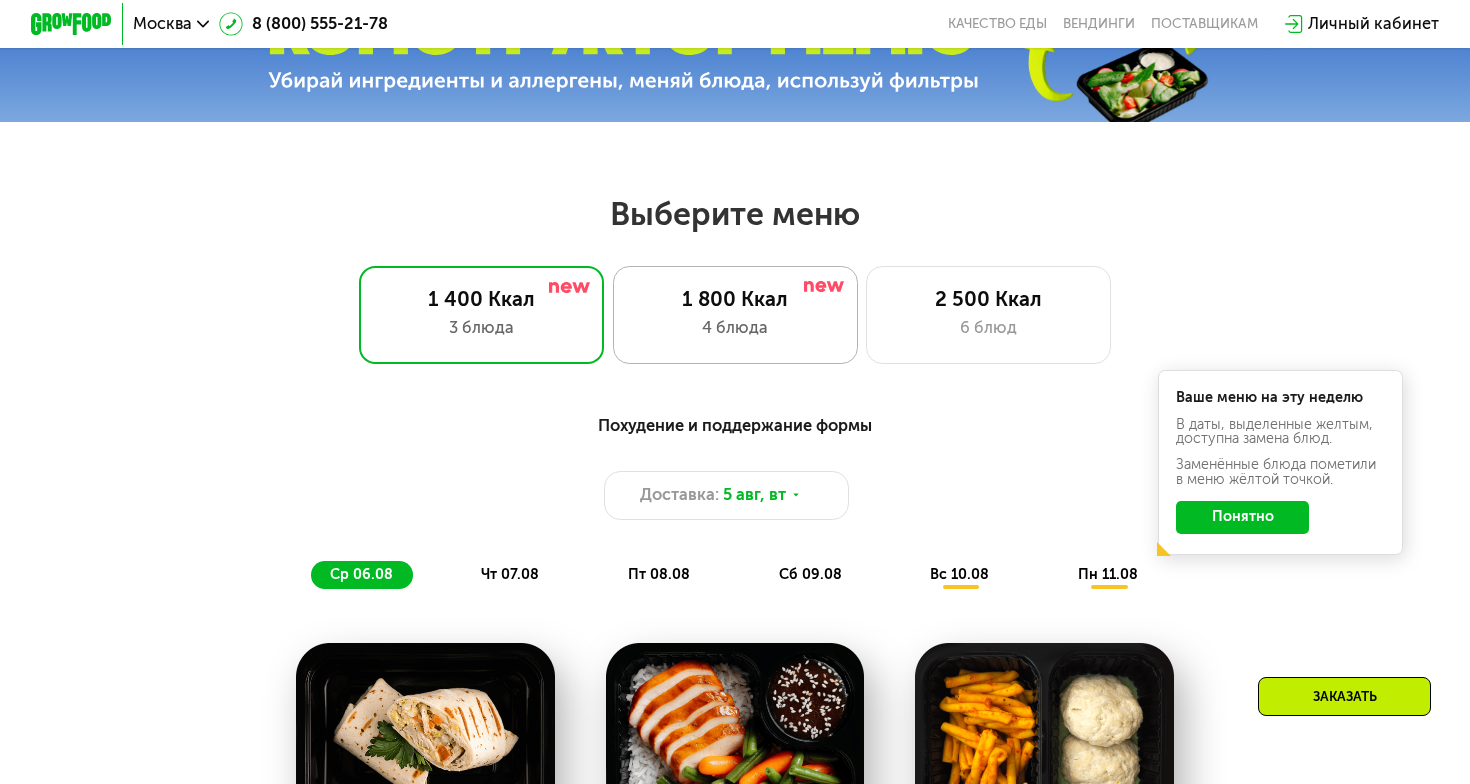 click on "4 блюда" at bounding box center [735, 328] 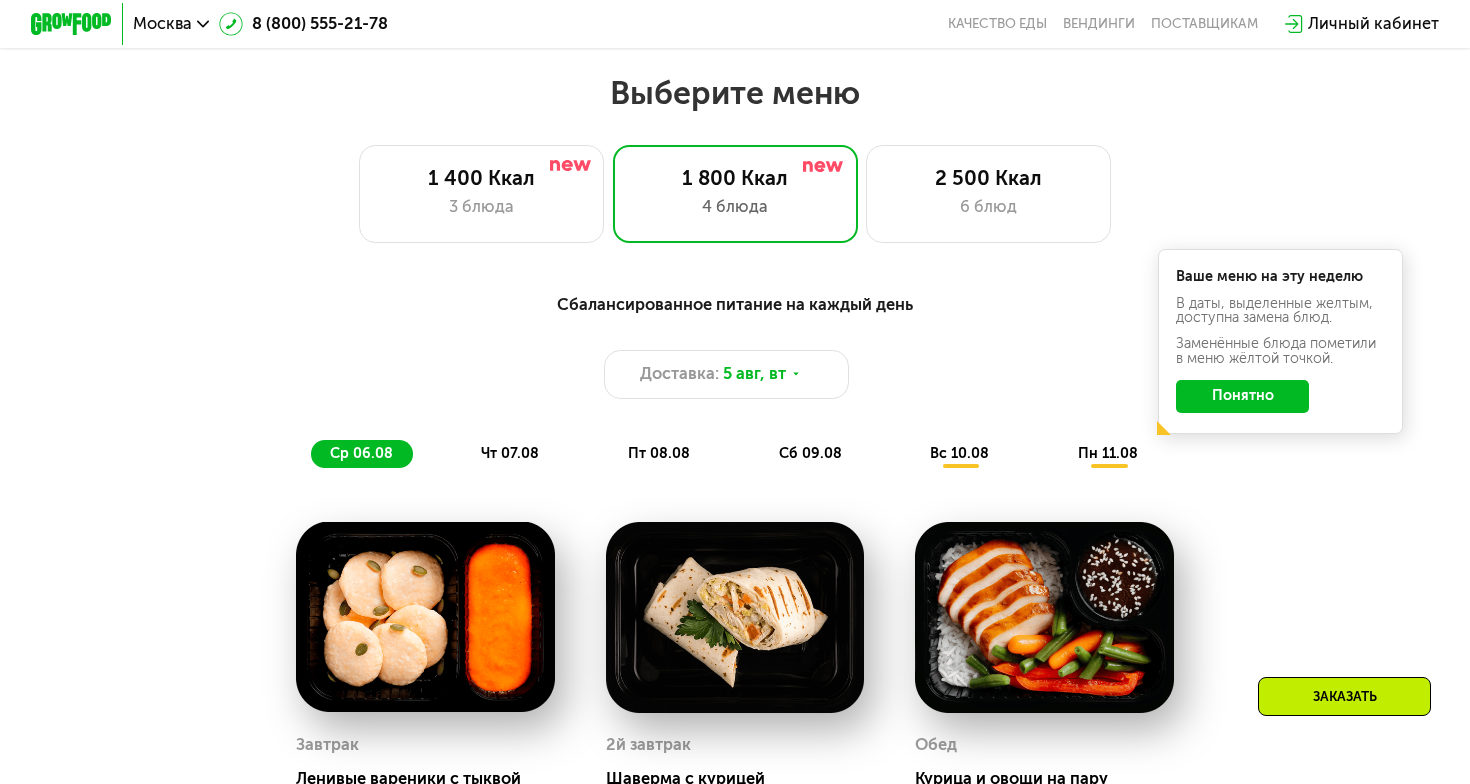 scroll, scrollTop: 834, scrollLeft: 0, axis: vertical 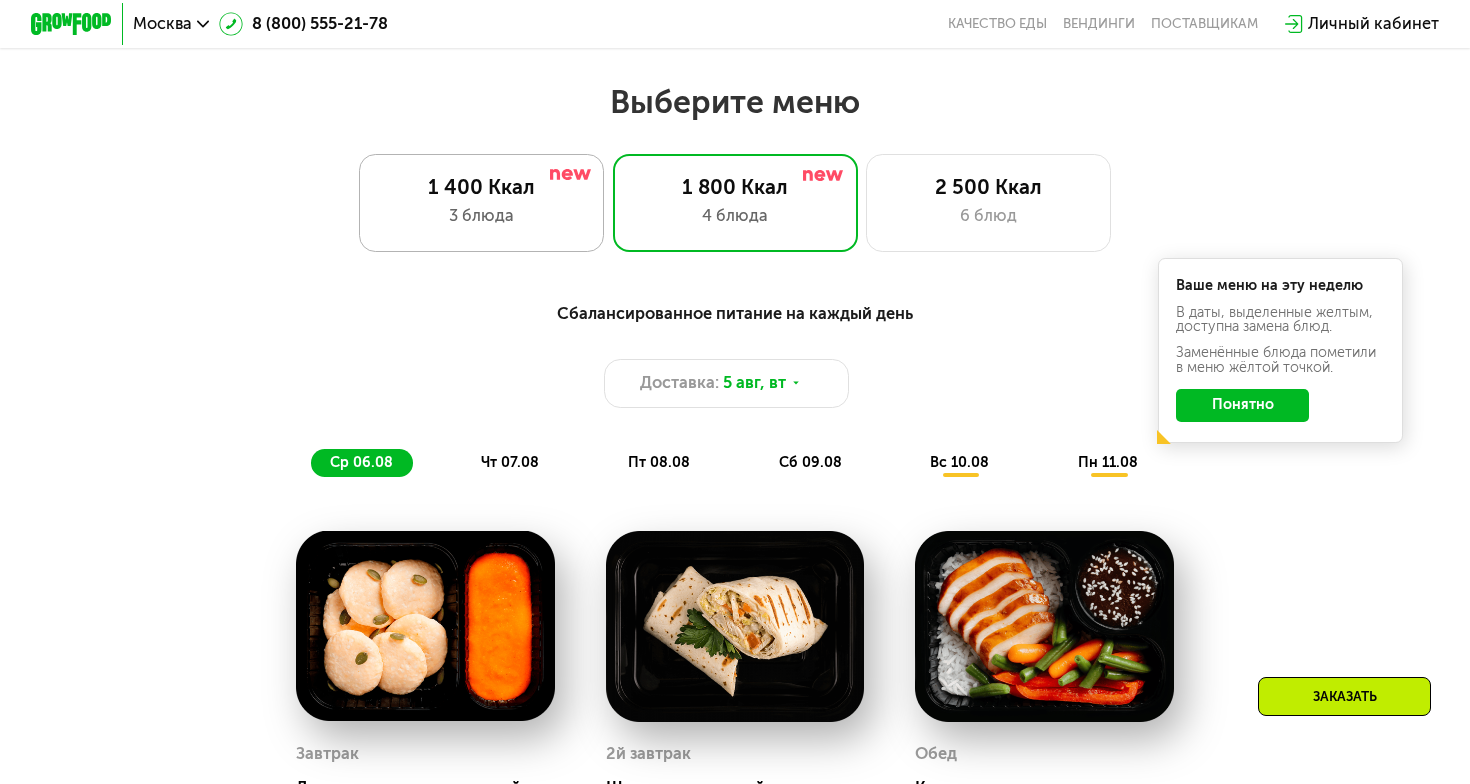 click on "3 блюда" at bounding box center (482, 216) 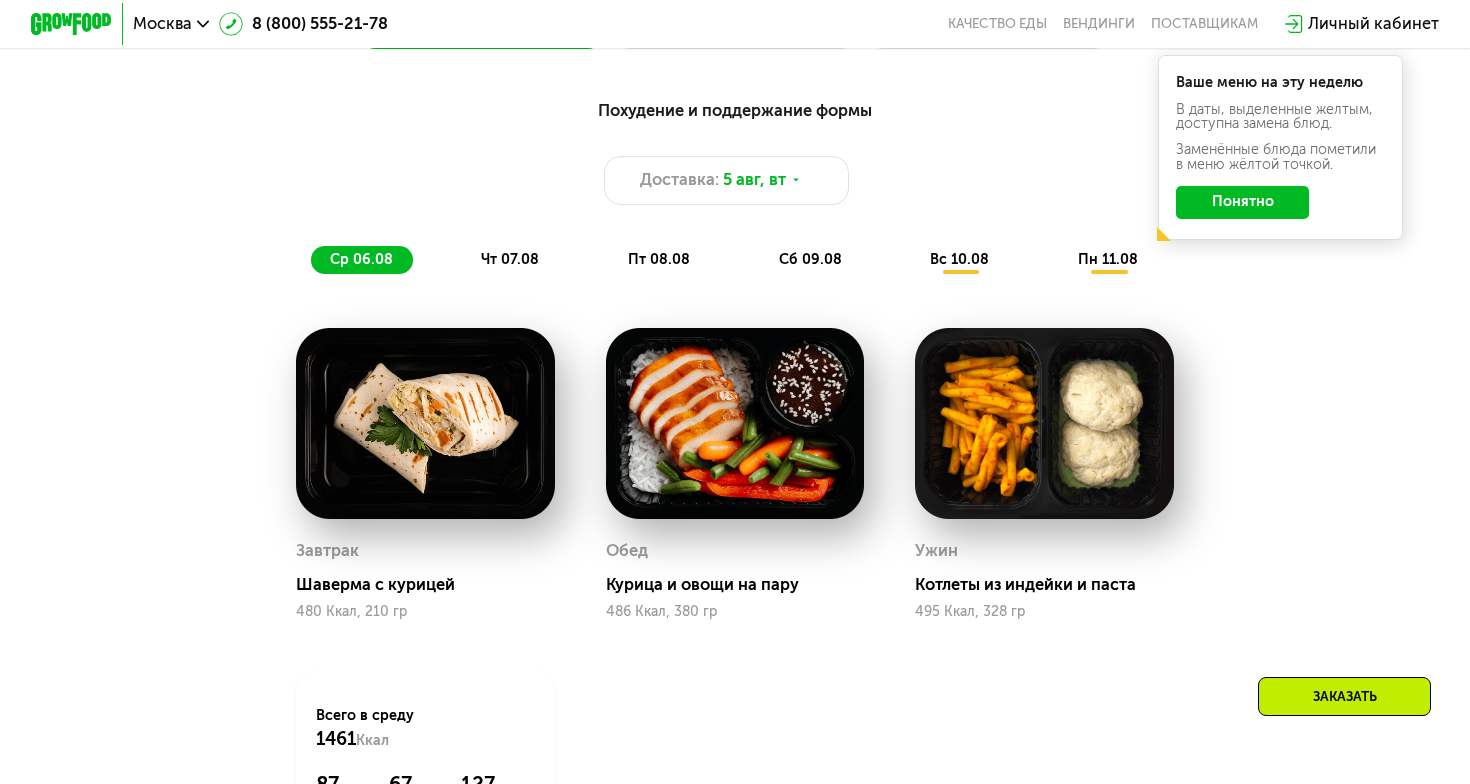 scroll, scrollTop: 1039, scrollLeft: 0, axis: vertical 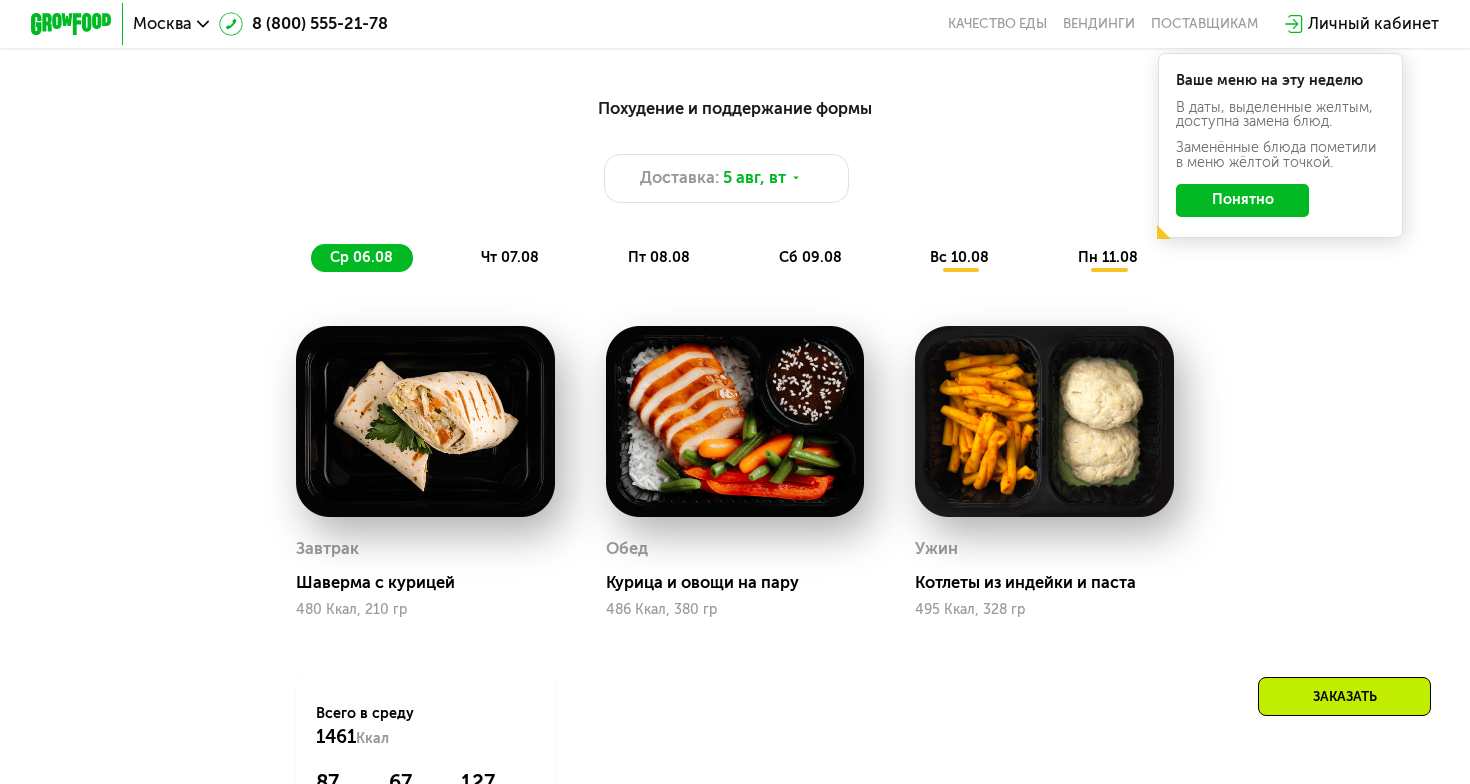 click on "вс 10.08" at bounding box center [959, 257] 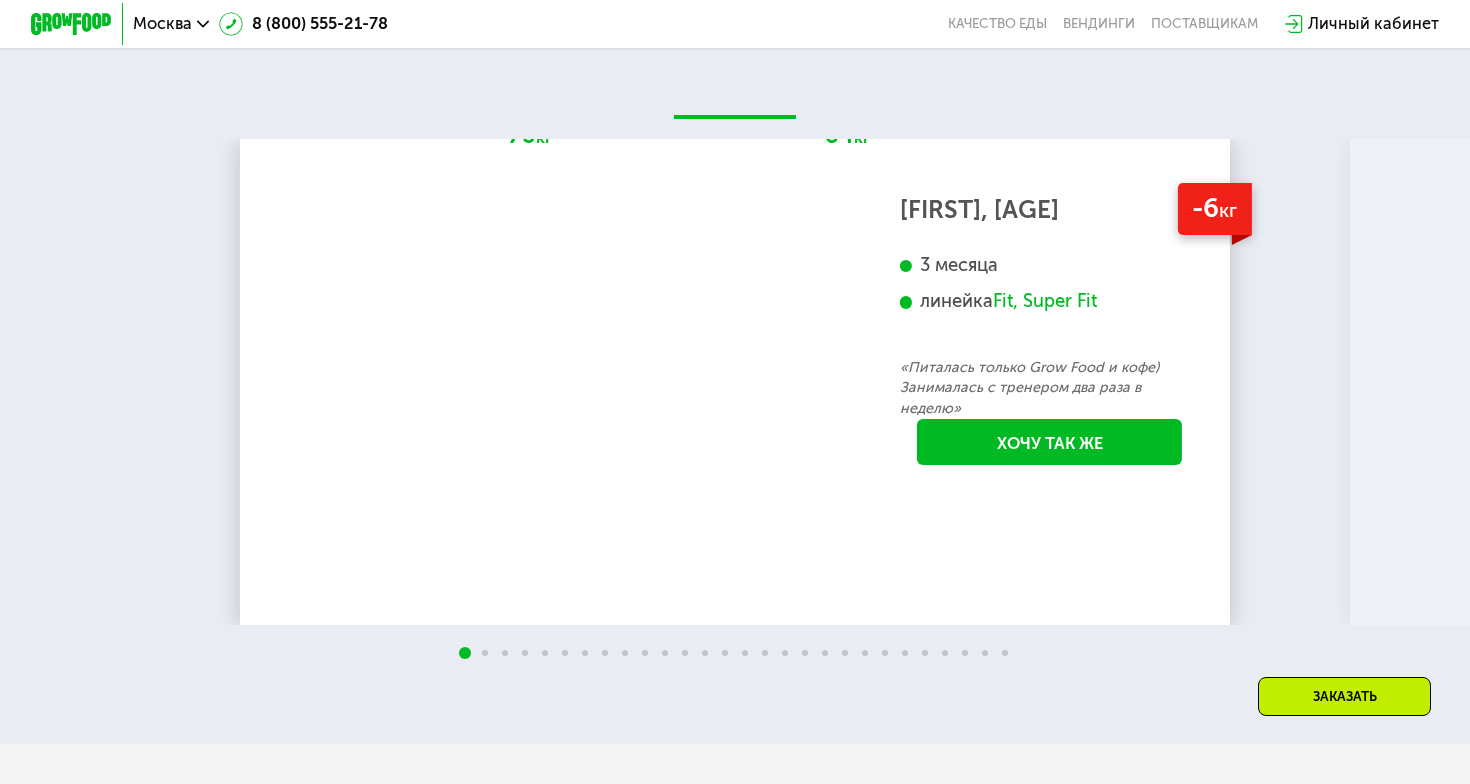 scroll, scrollTop: 3528, scrollLeft: 0, axis: vertical 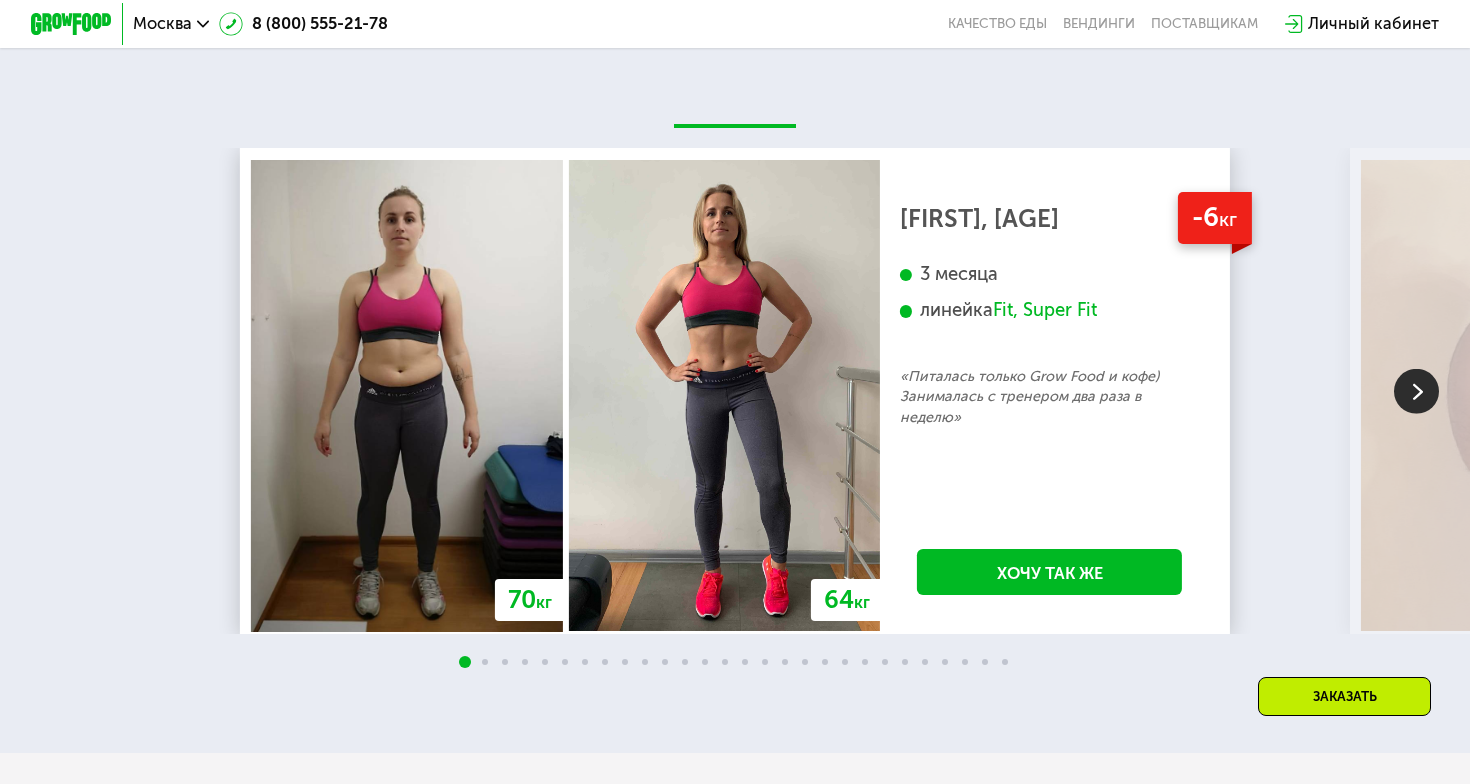 click at bounding box center [1416, 391] 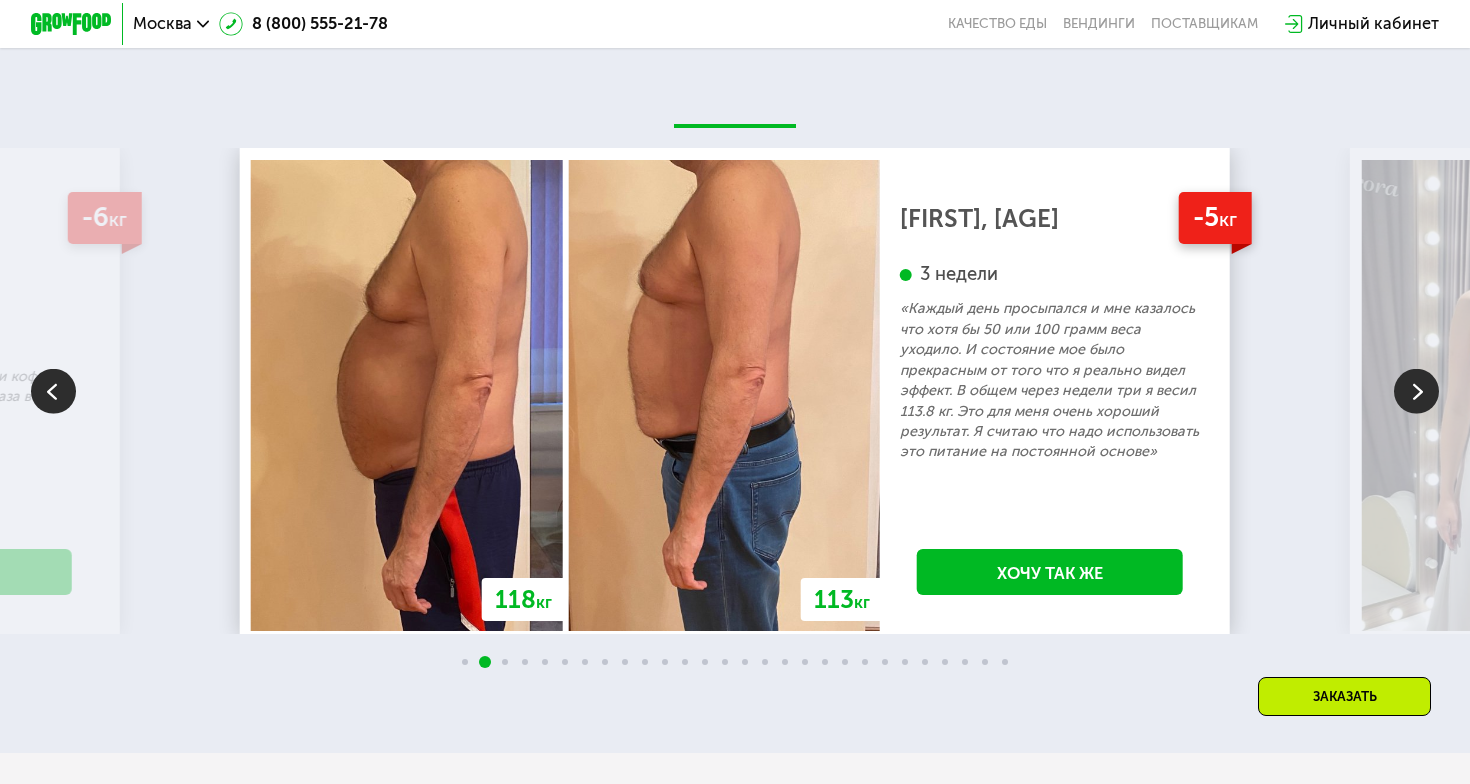 click at bounding box center (1416, 391) 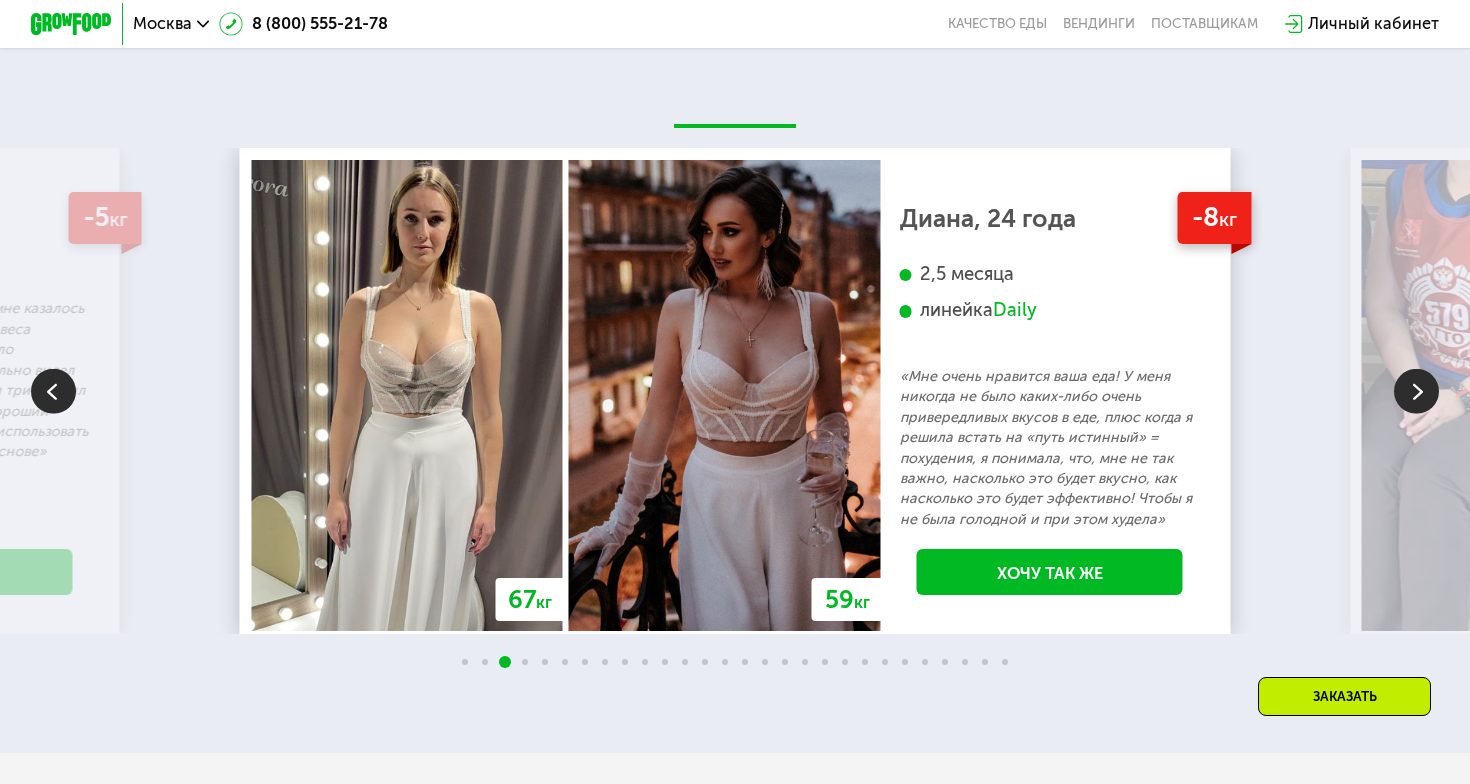 click at bounding box center [1416, 391] 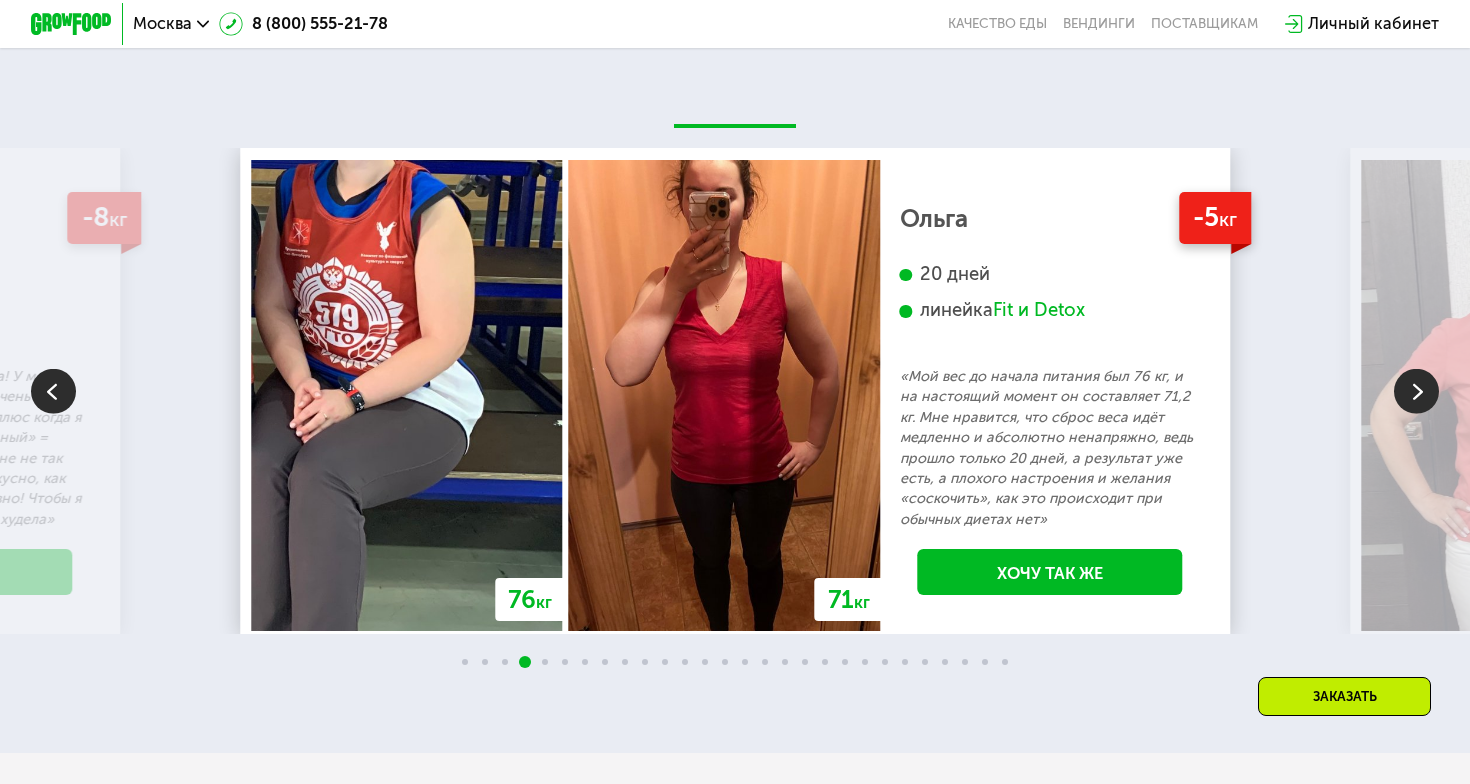 click at bounding box center (1416, 391) 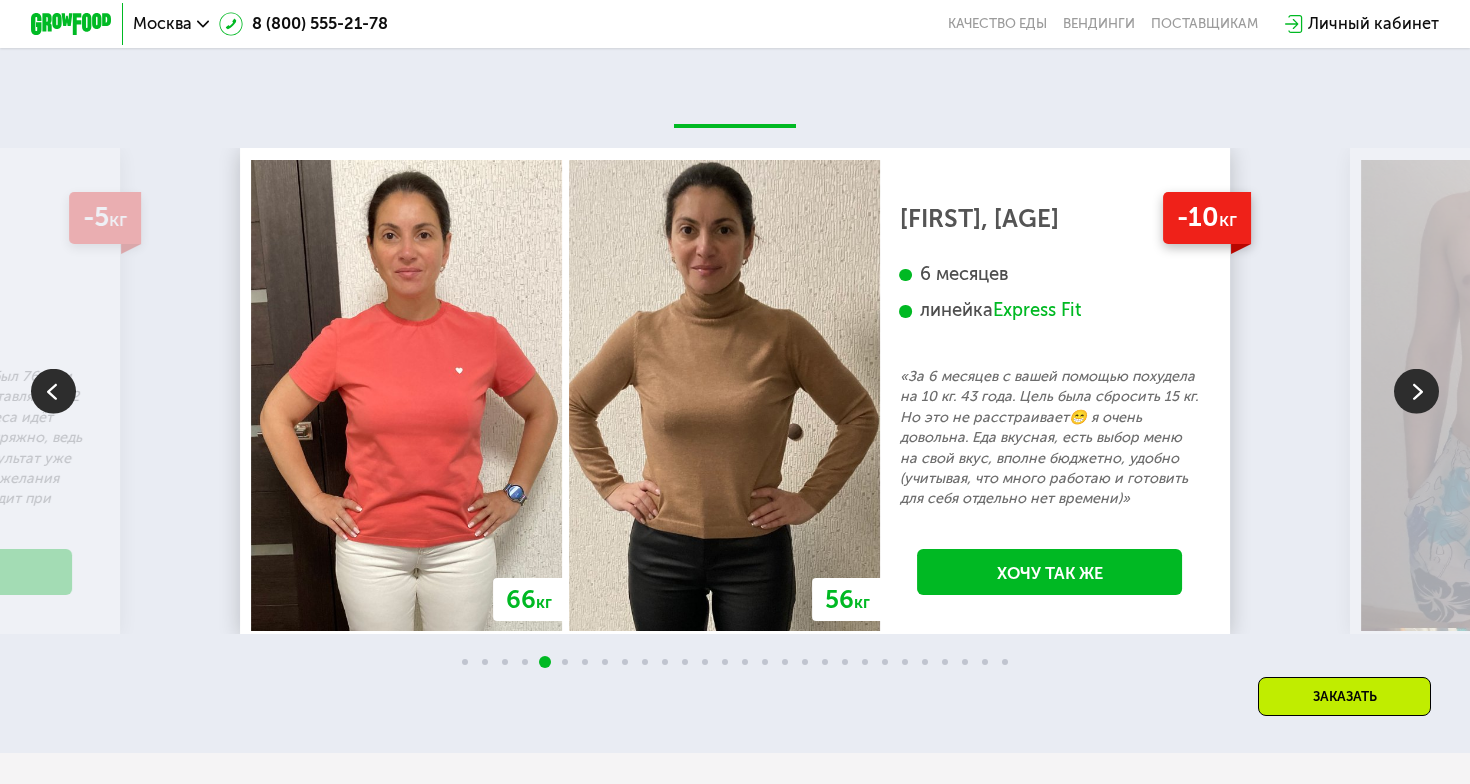 click at bounding box center (1416, 391) 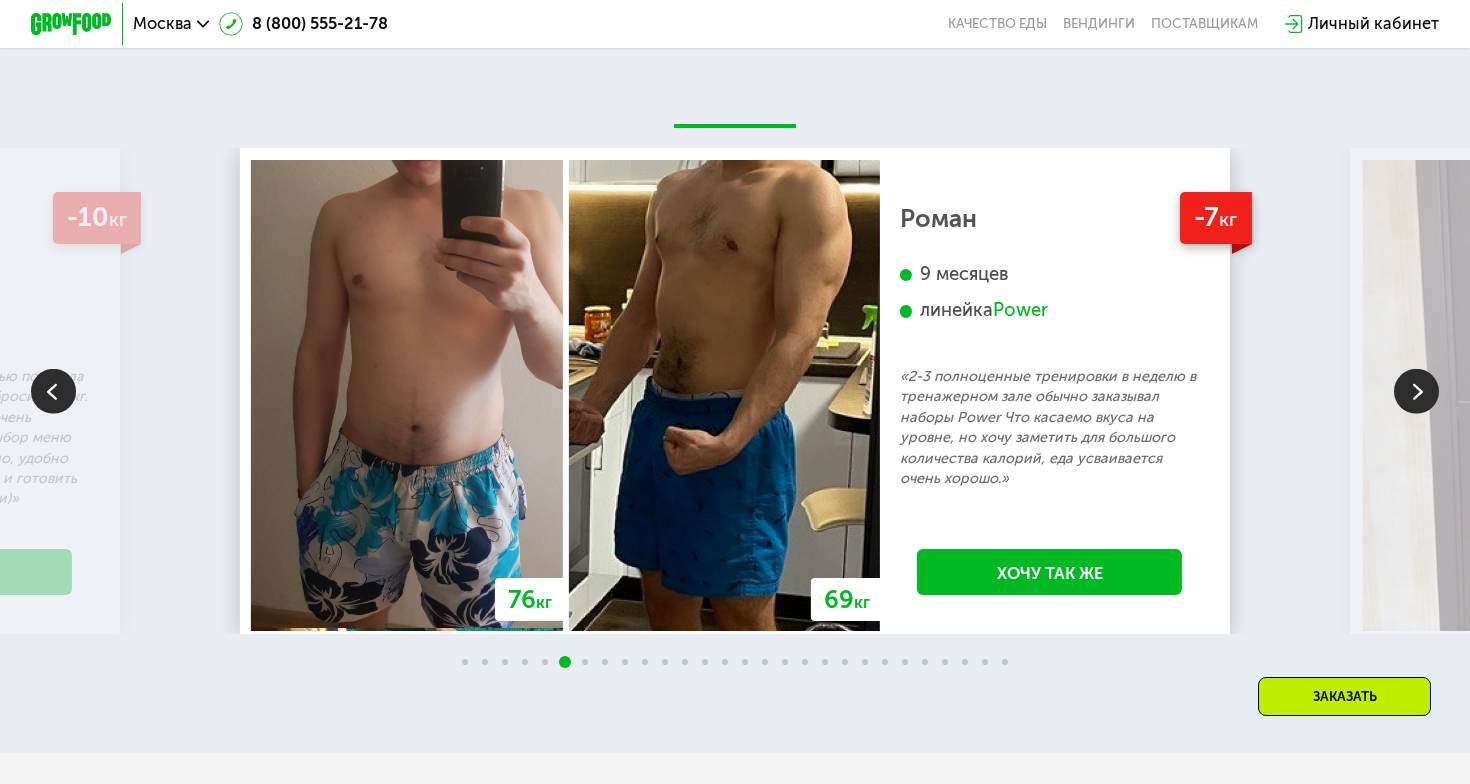 click at bounding box center (1416, 391) 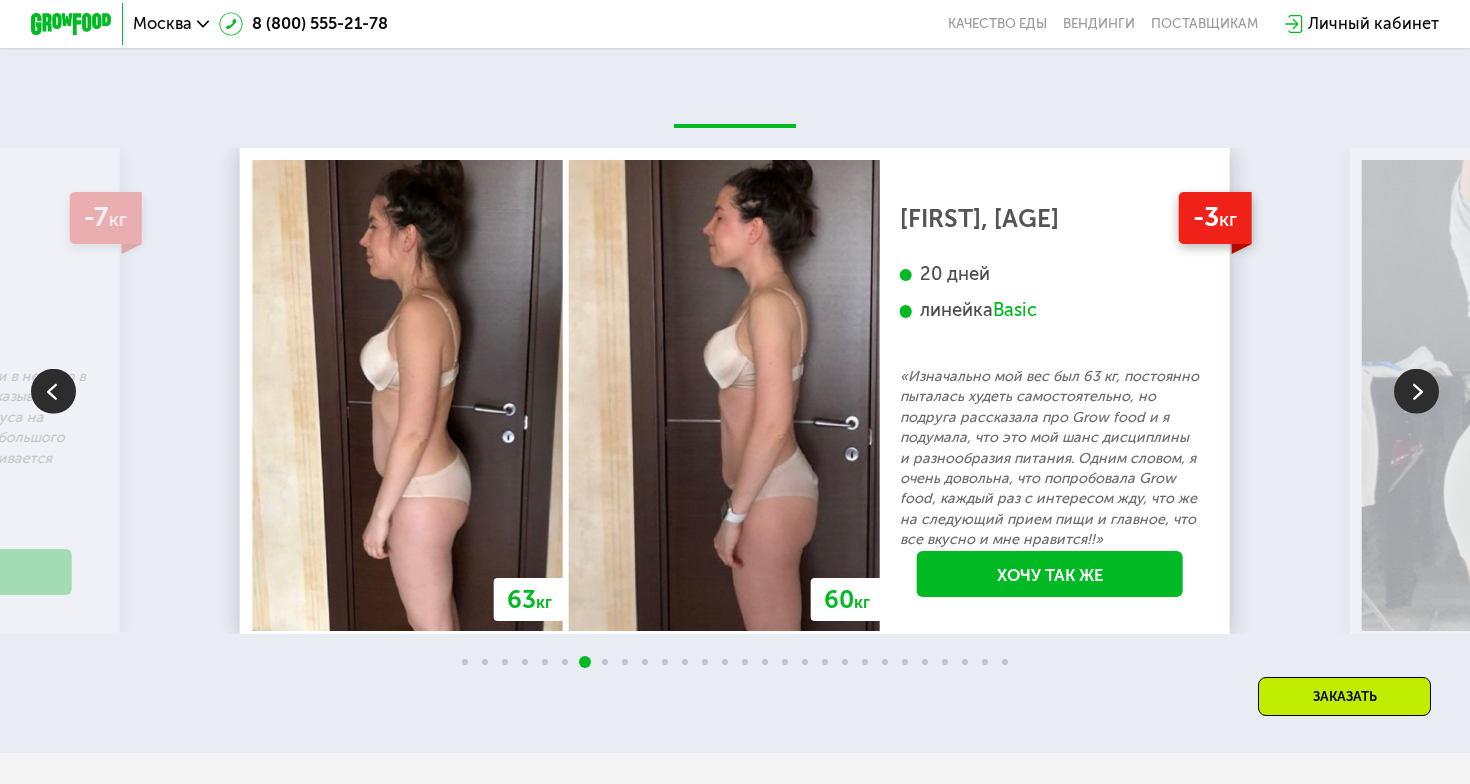 click at bounding box center [1416, 391] 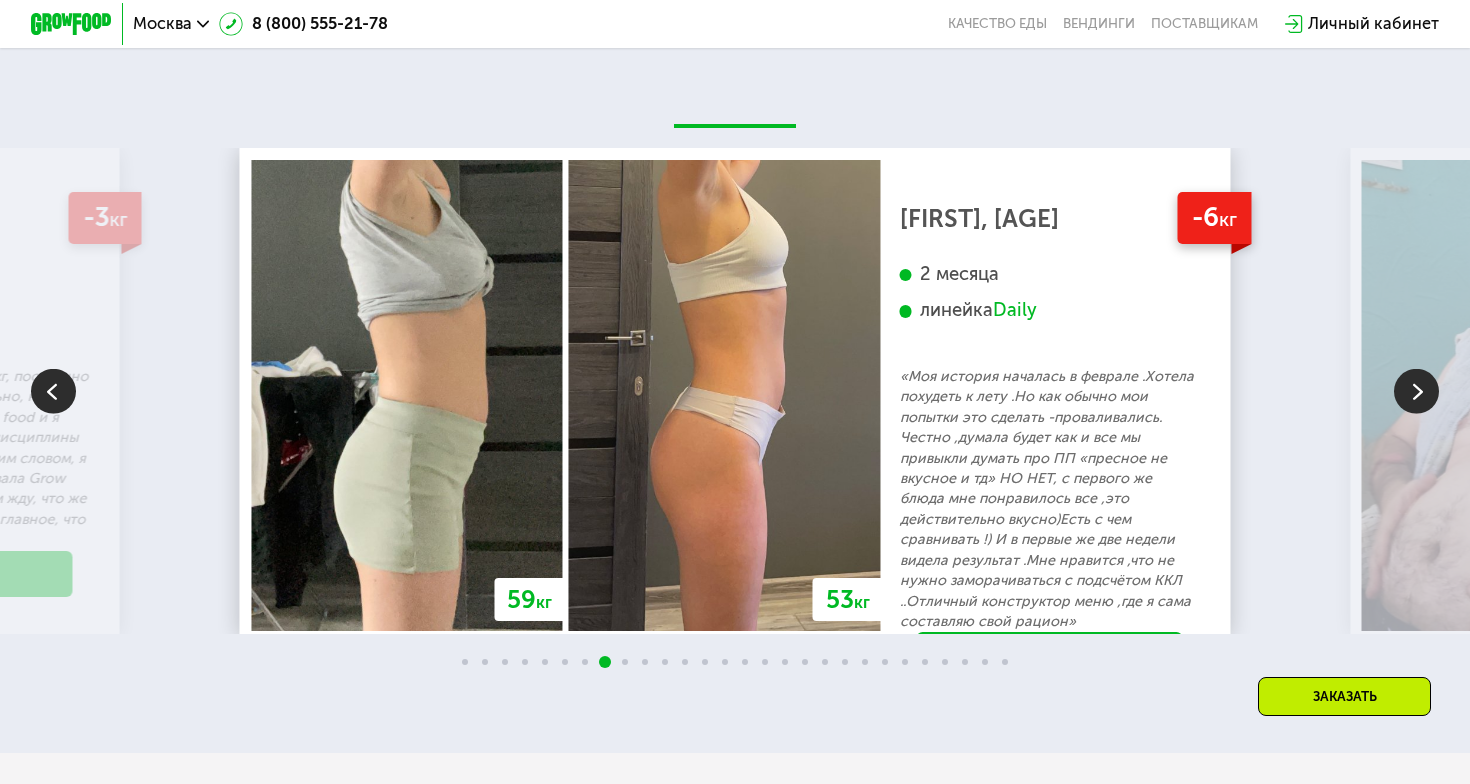 click at bounding box center (1416, 391) 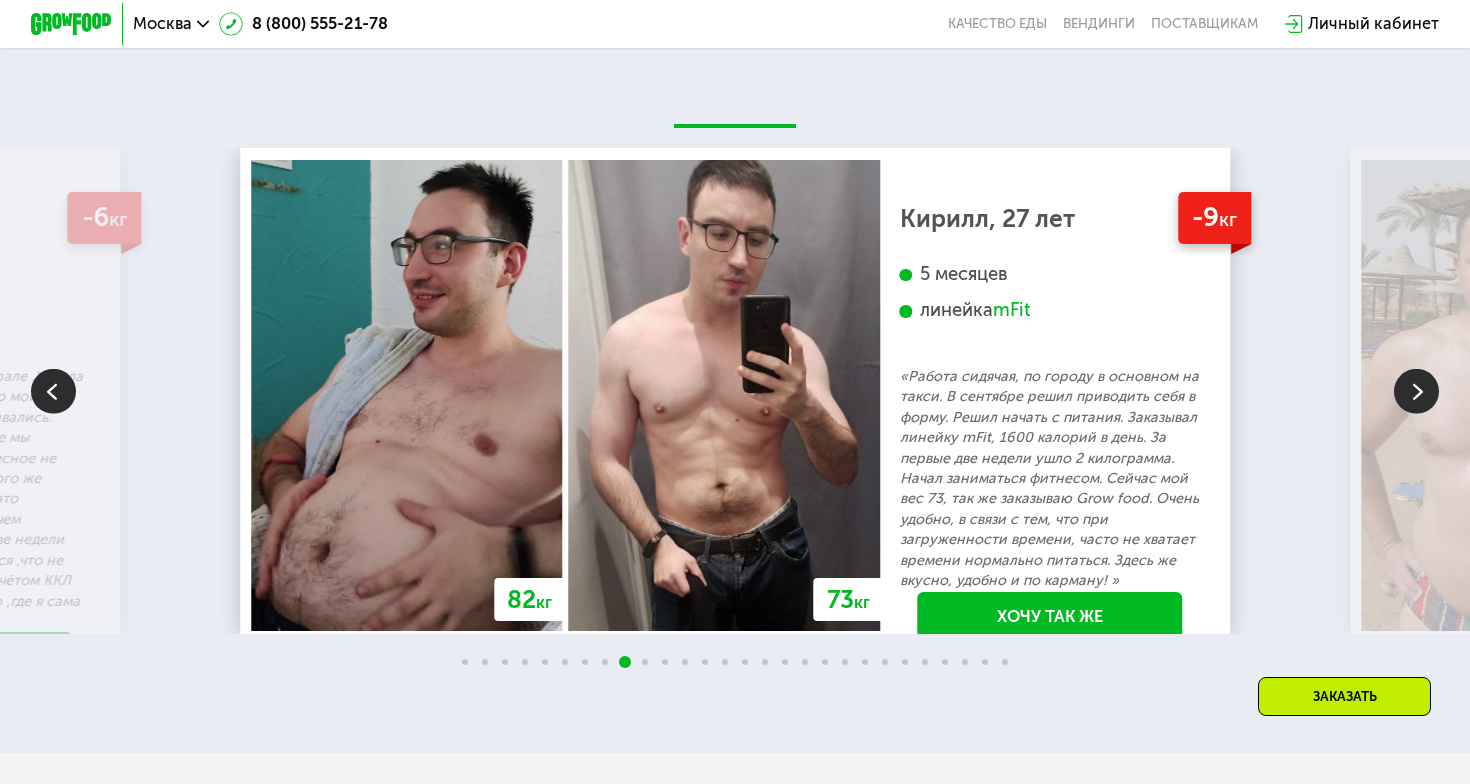 click at bounding box center (1416, 391) 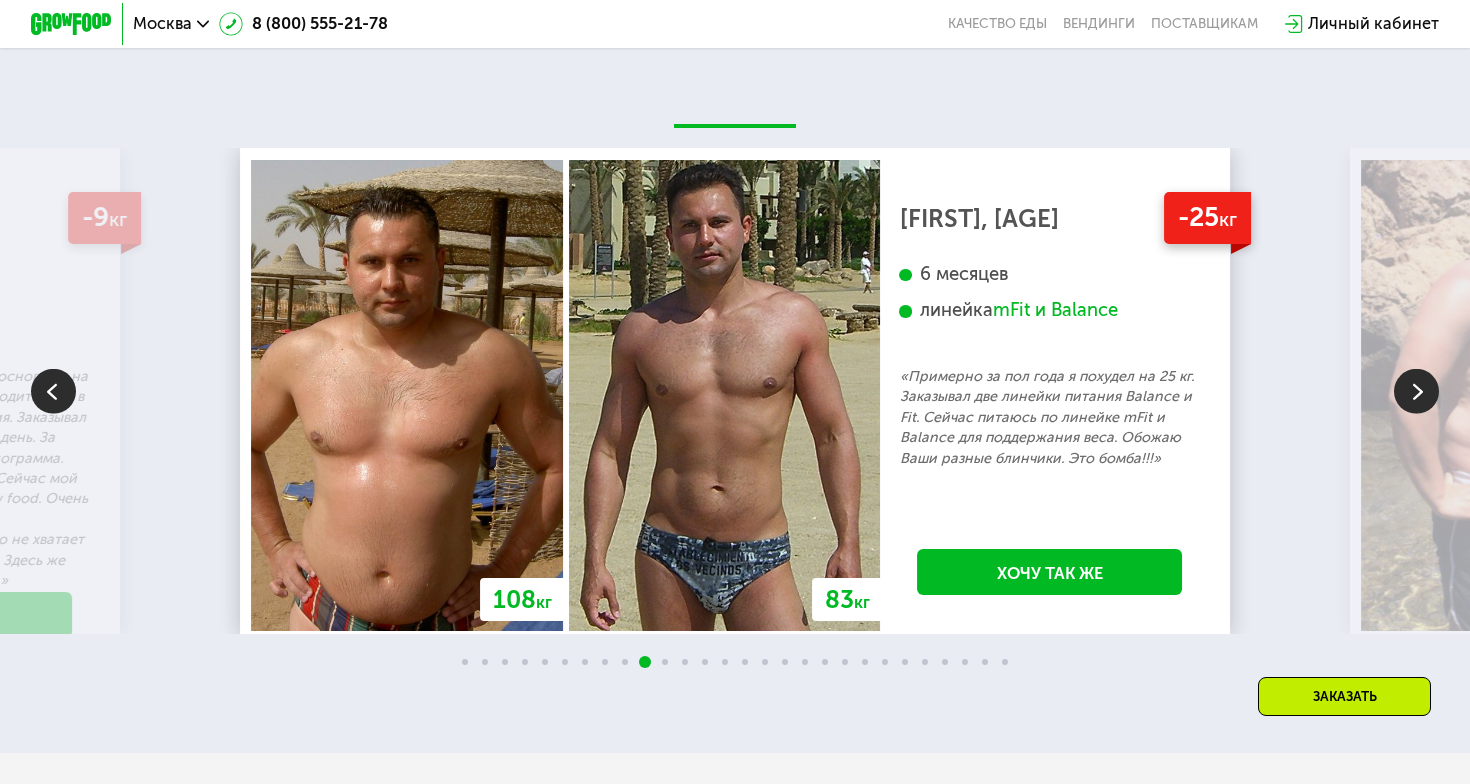 click at bounding box center (1416, 391) 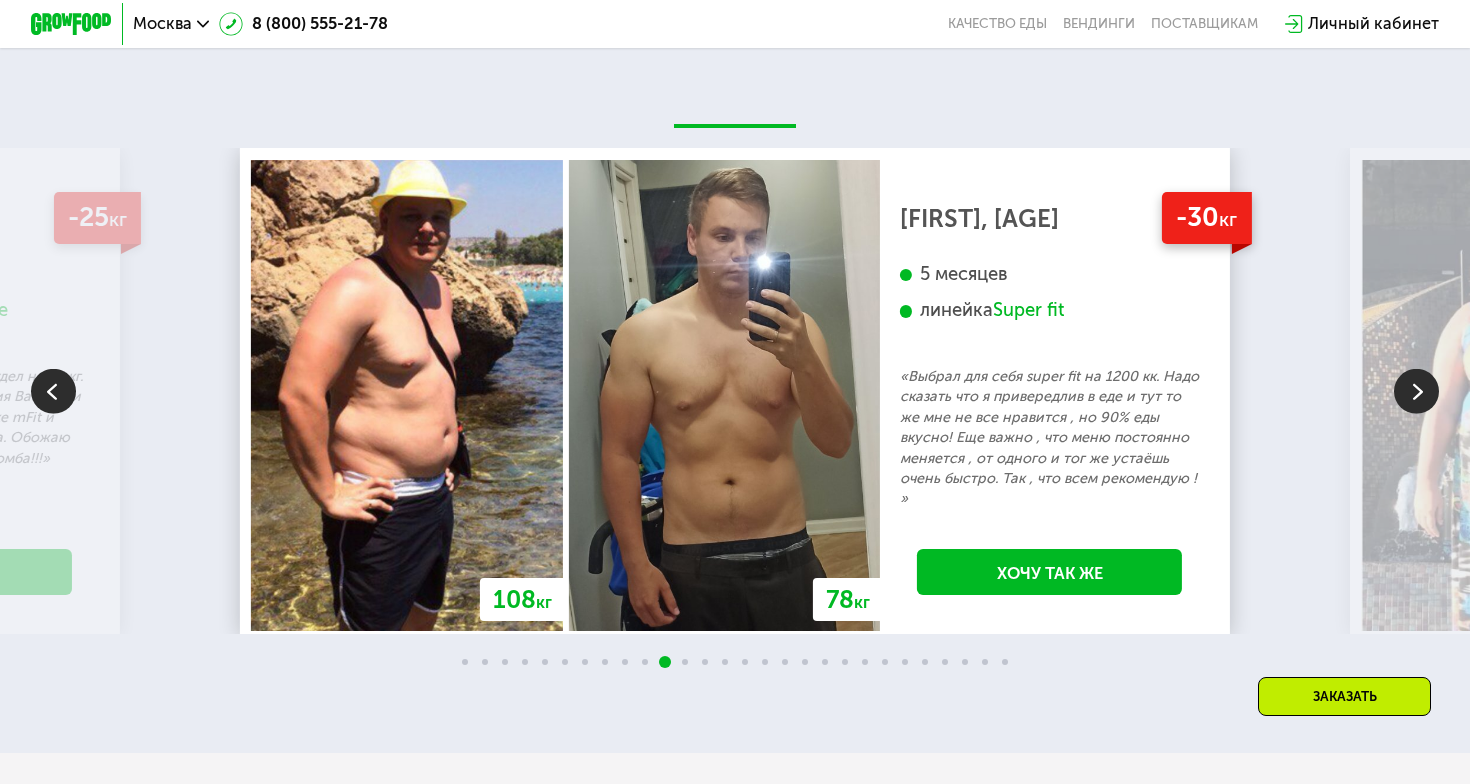 click at bounding box center (1416, 391) 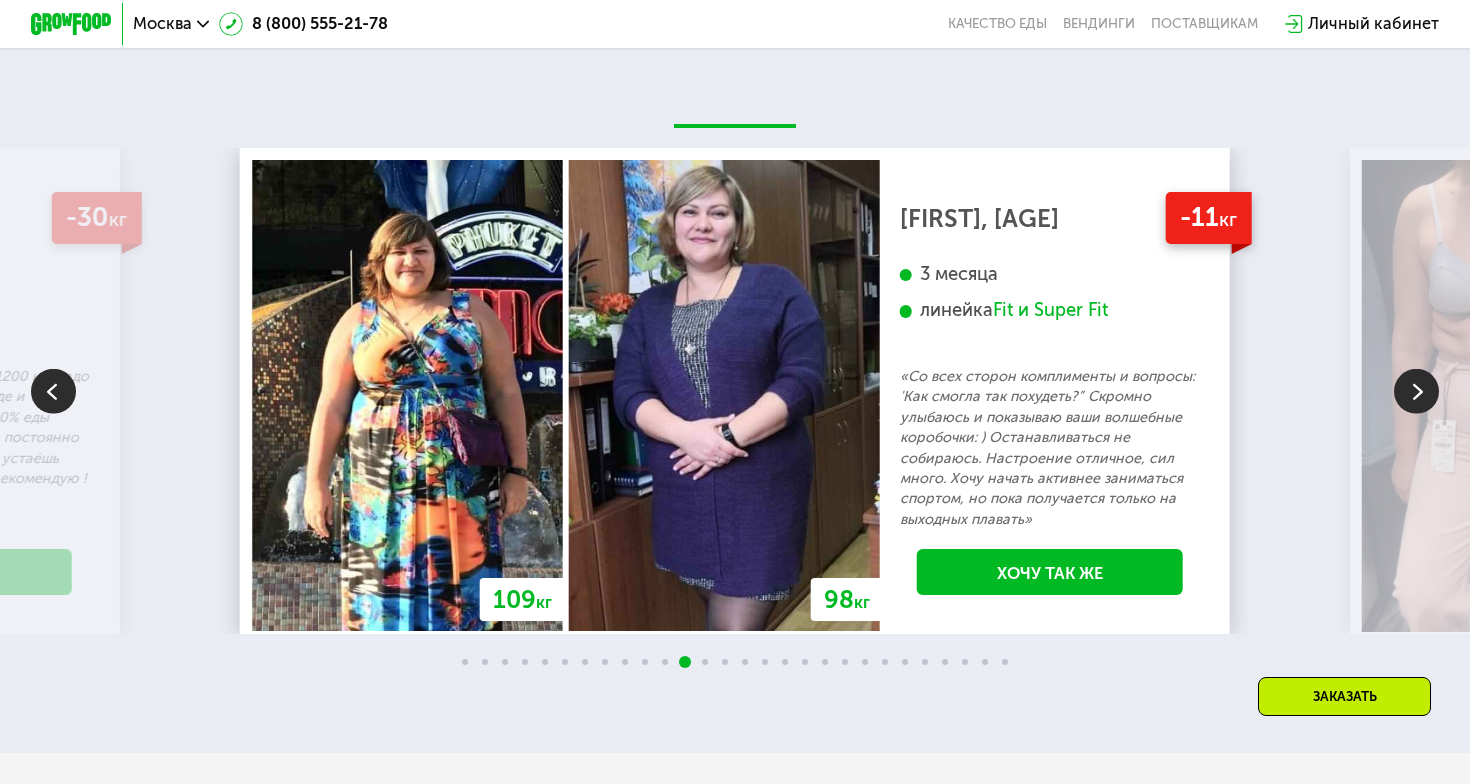 click at bounding box center (53, 391) 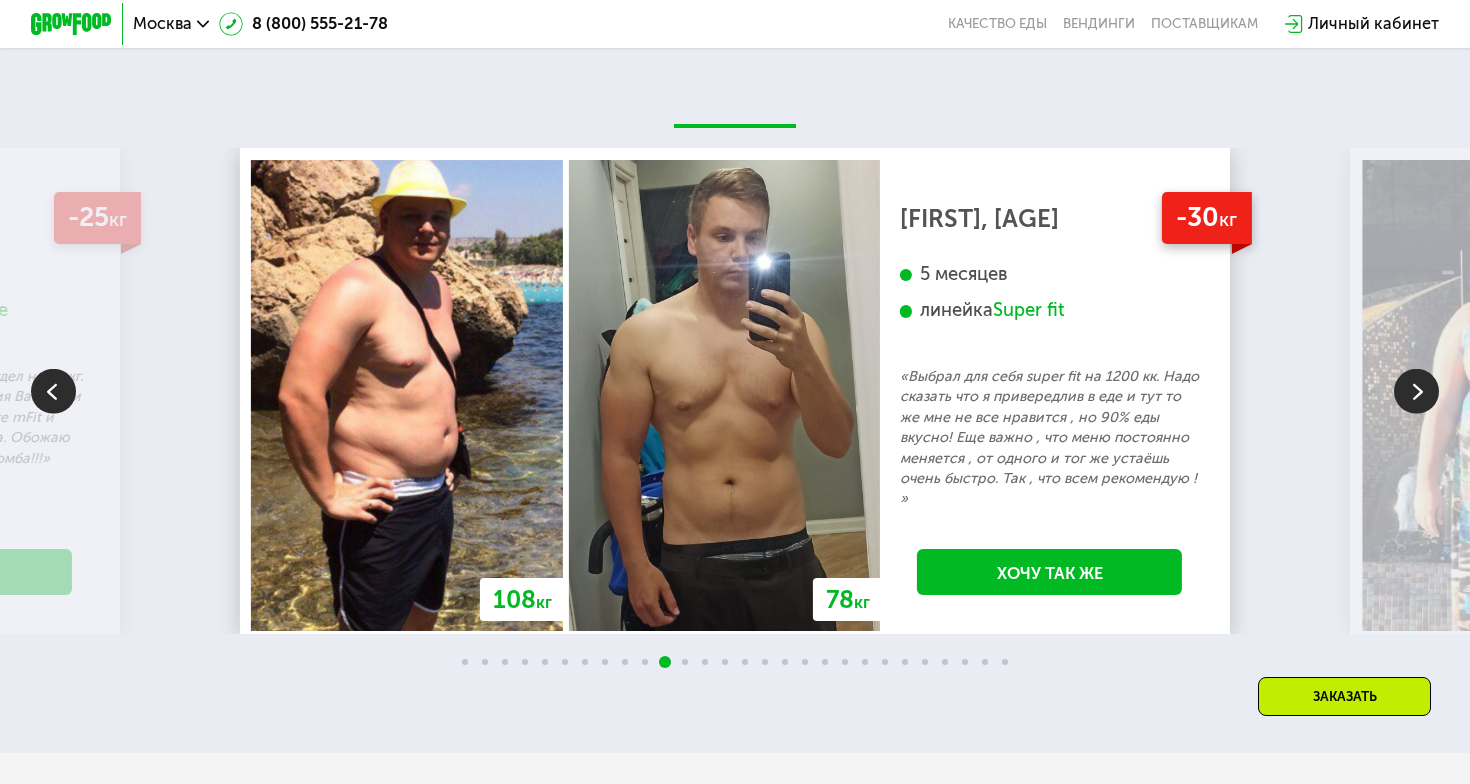 click at bounding box center (1416, 391) 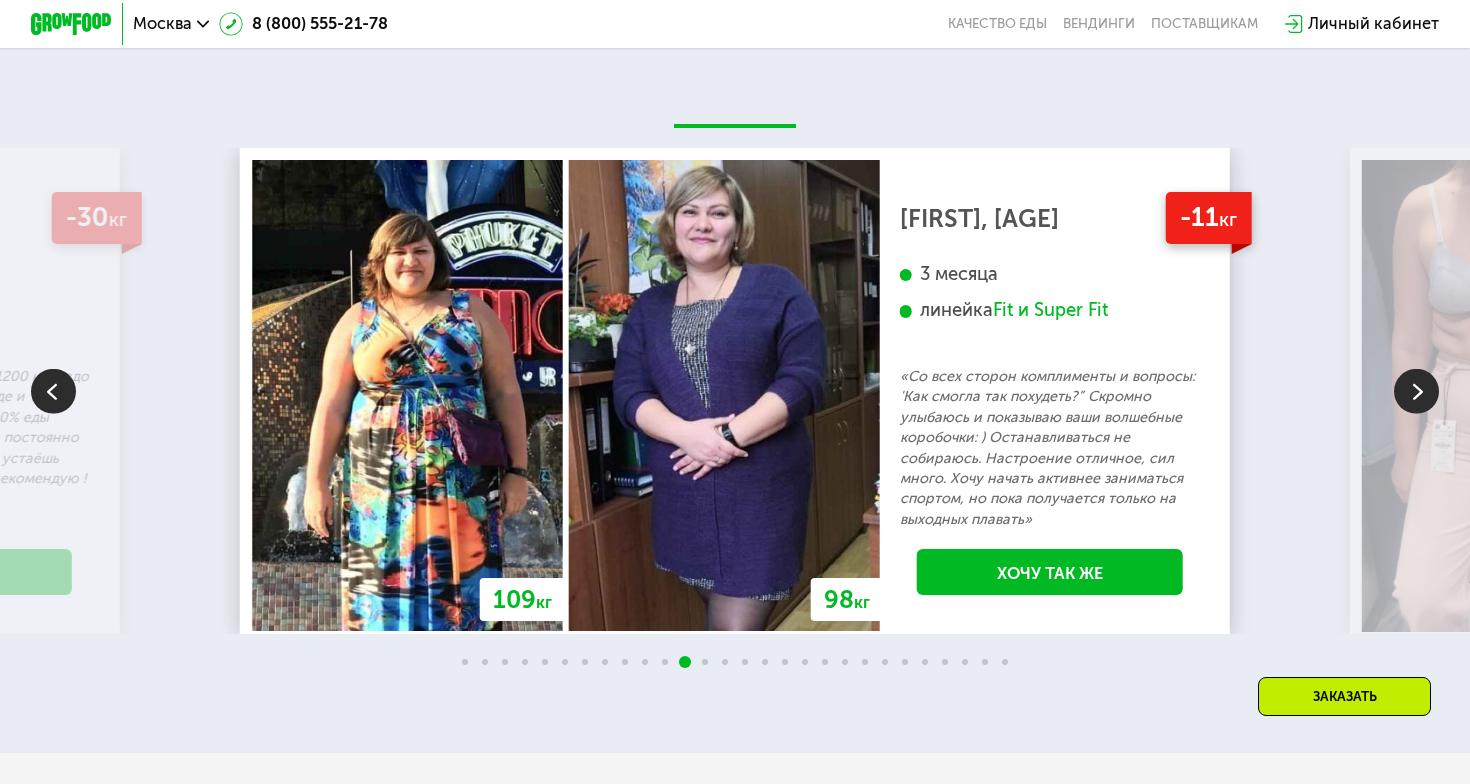 click at bounding box center [1416, 391] 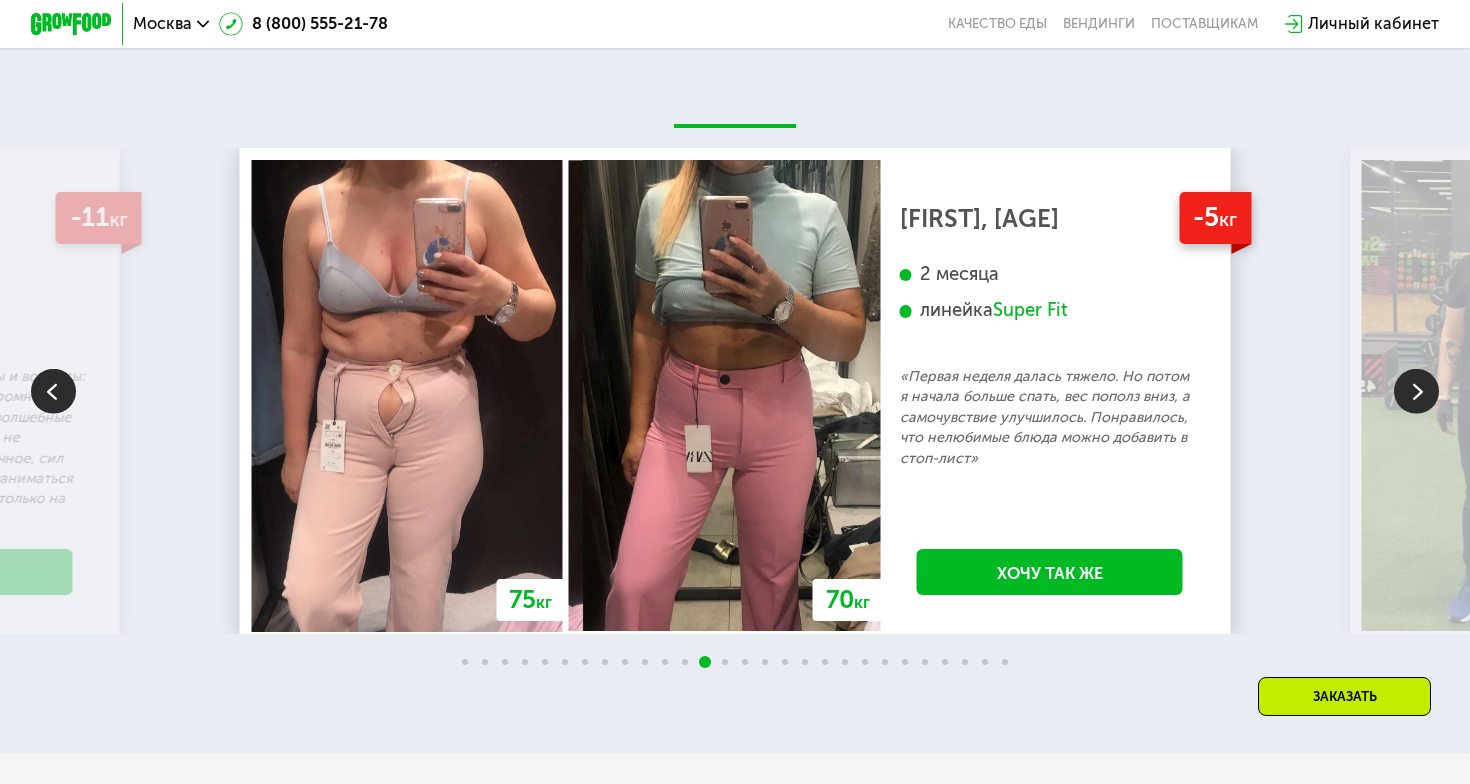 click at bounding box center (1416, 391) 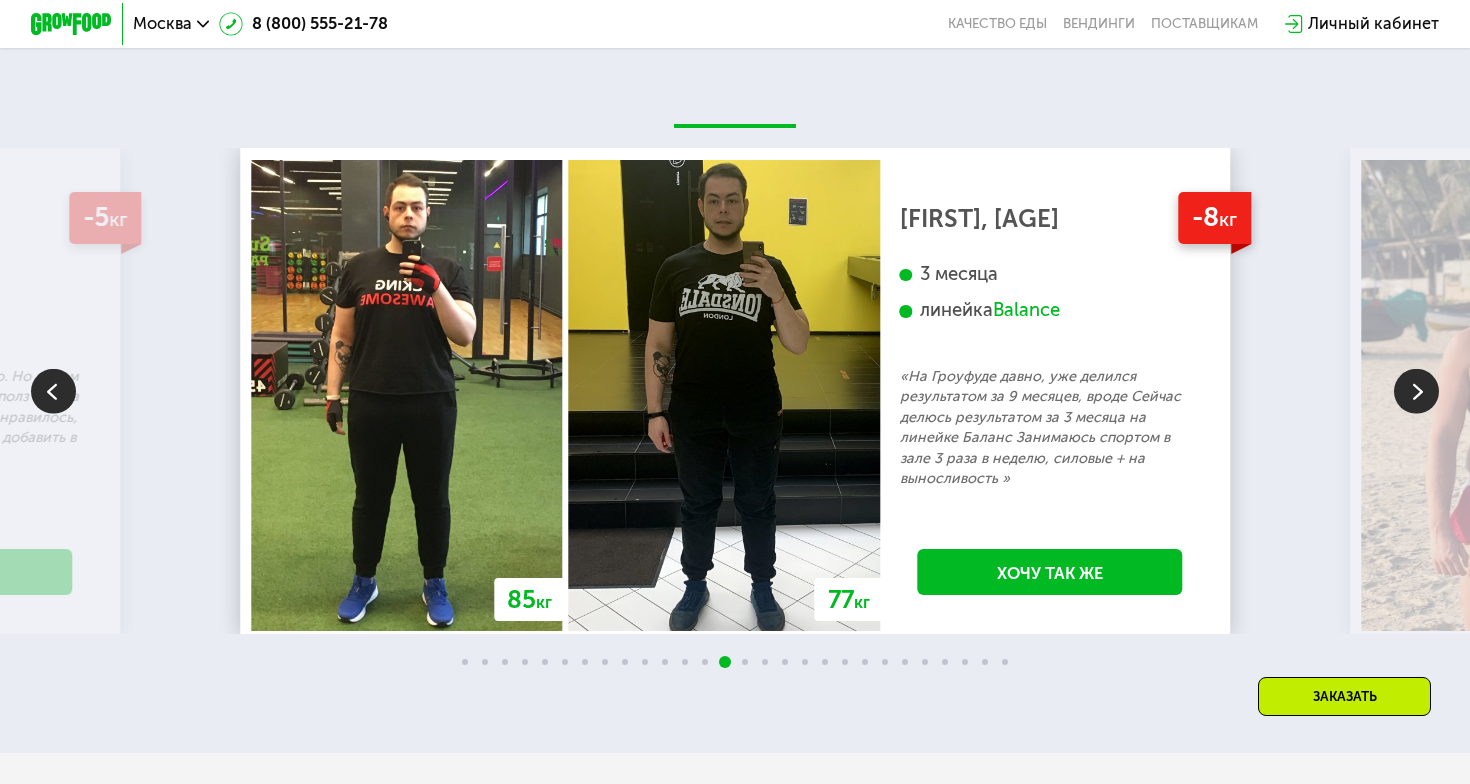 click at bounding box center [1416, 391] 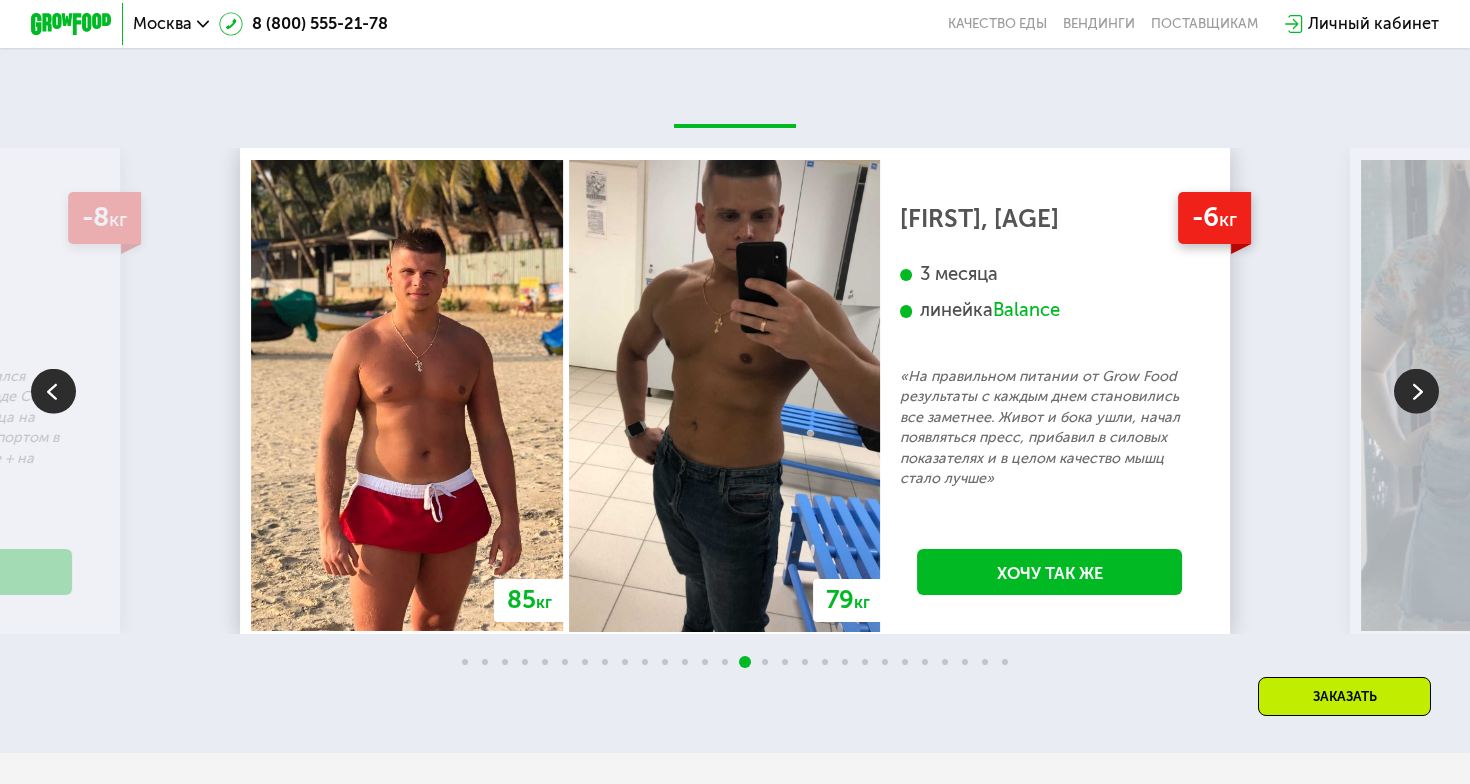 click at bounding box center (1416, 391) 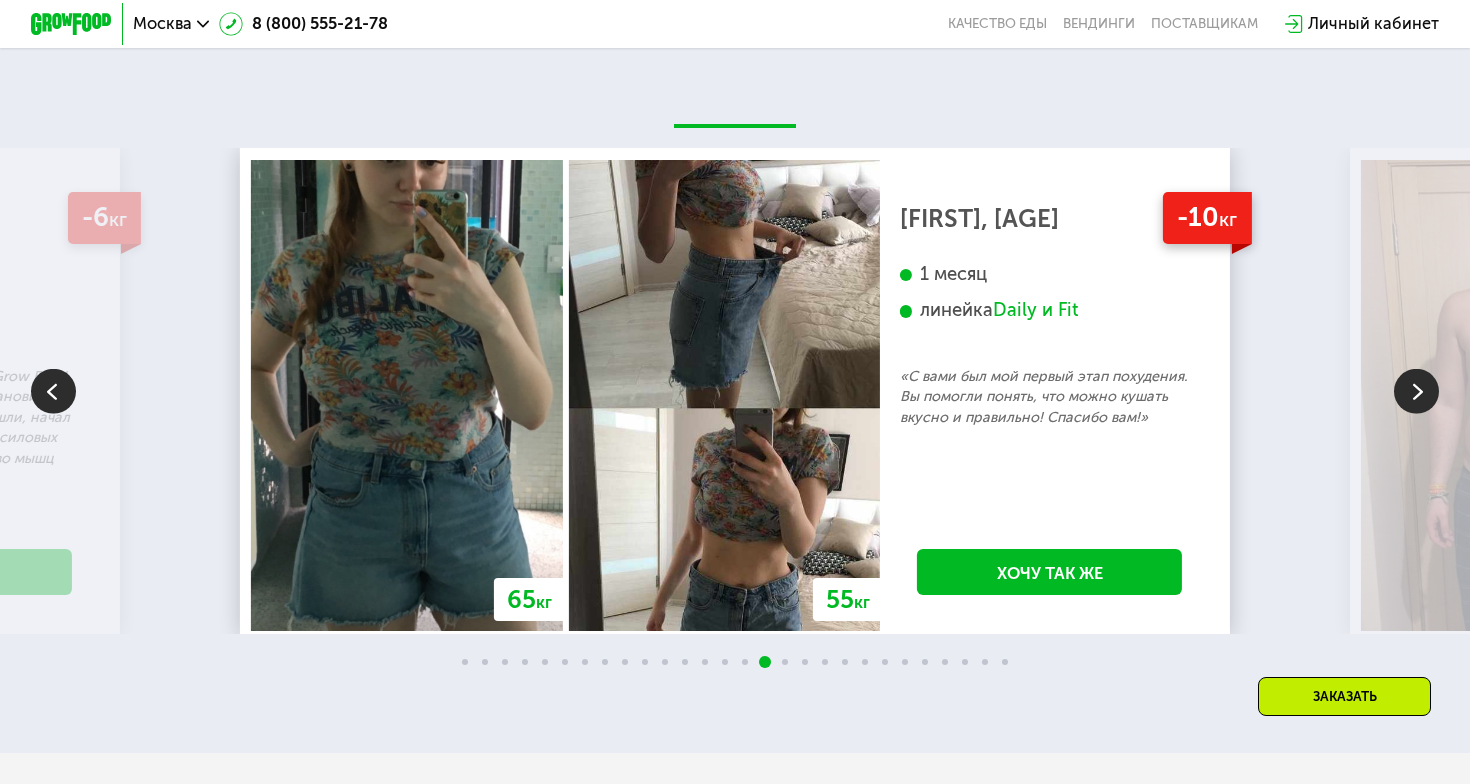 click at bounding box center [1416, 391] 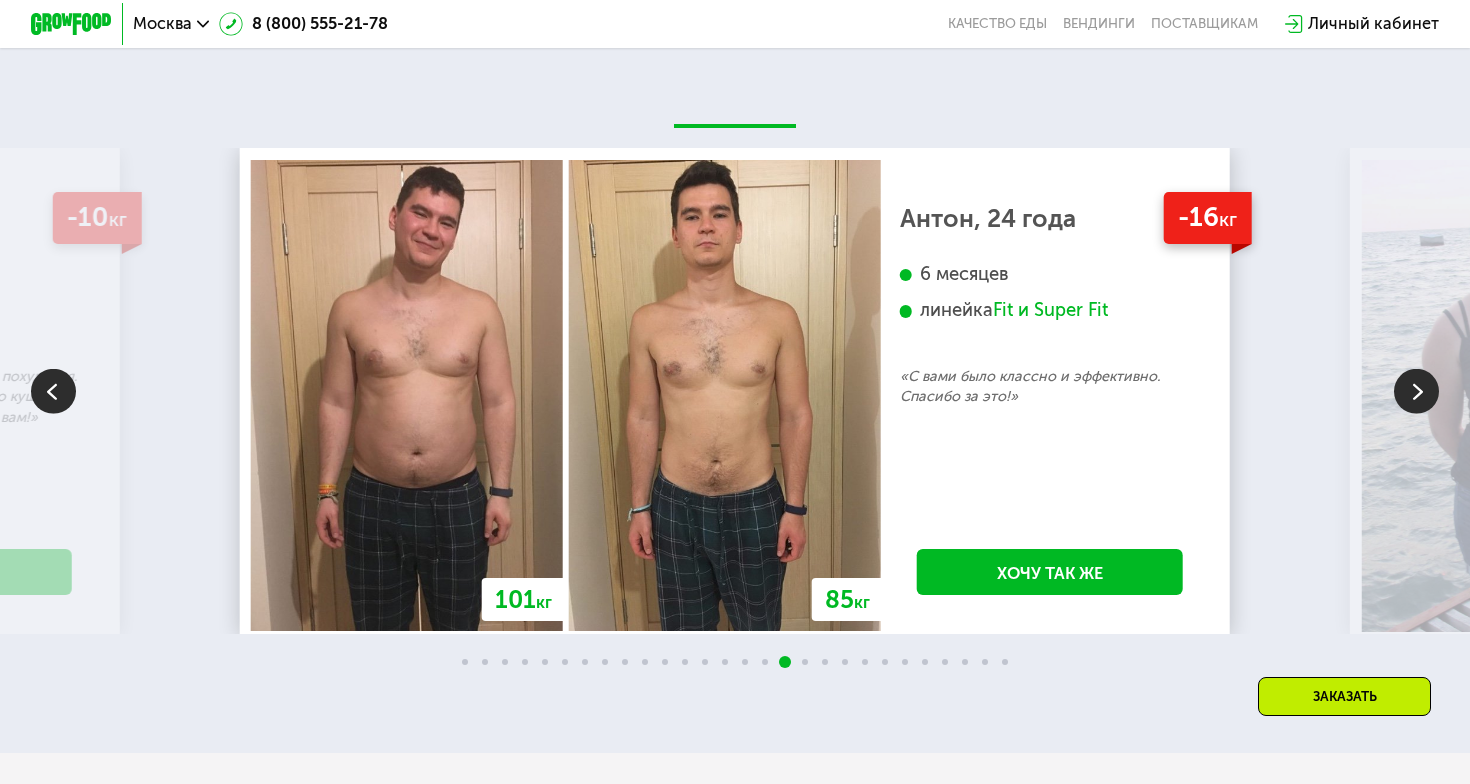 click at bounding box center [1416, 391] 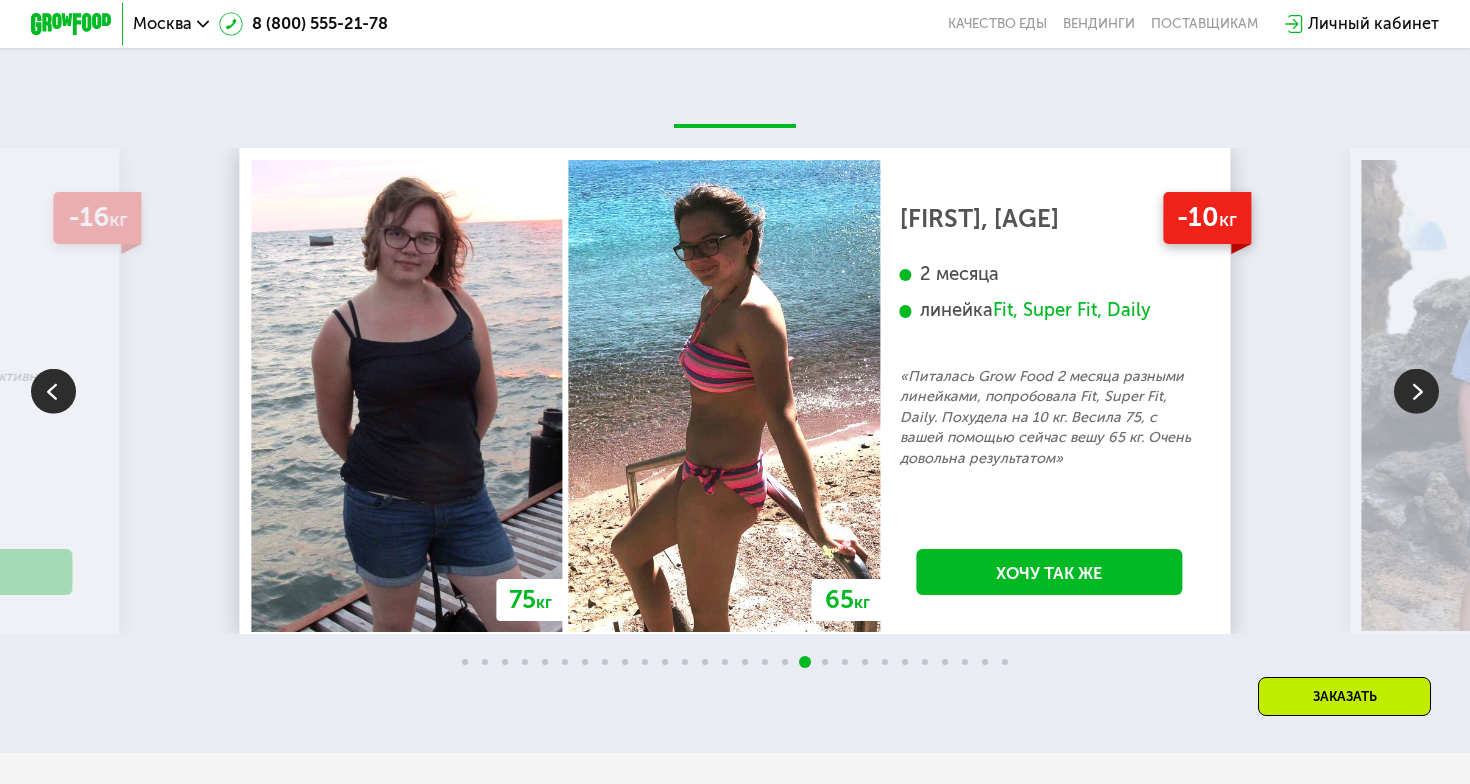 click at bounding box center (1416, 391) 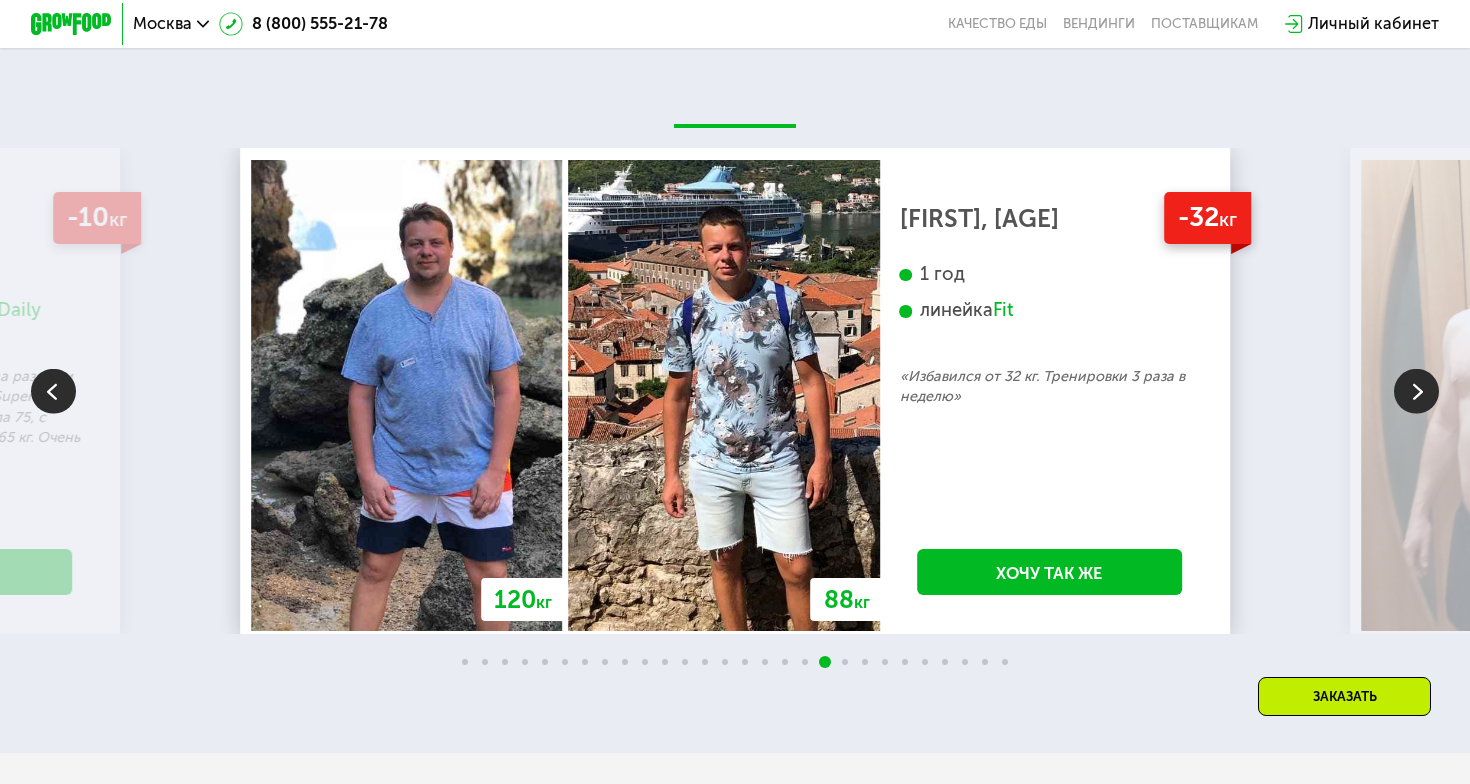 click at bounding box center (1416, 391) 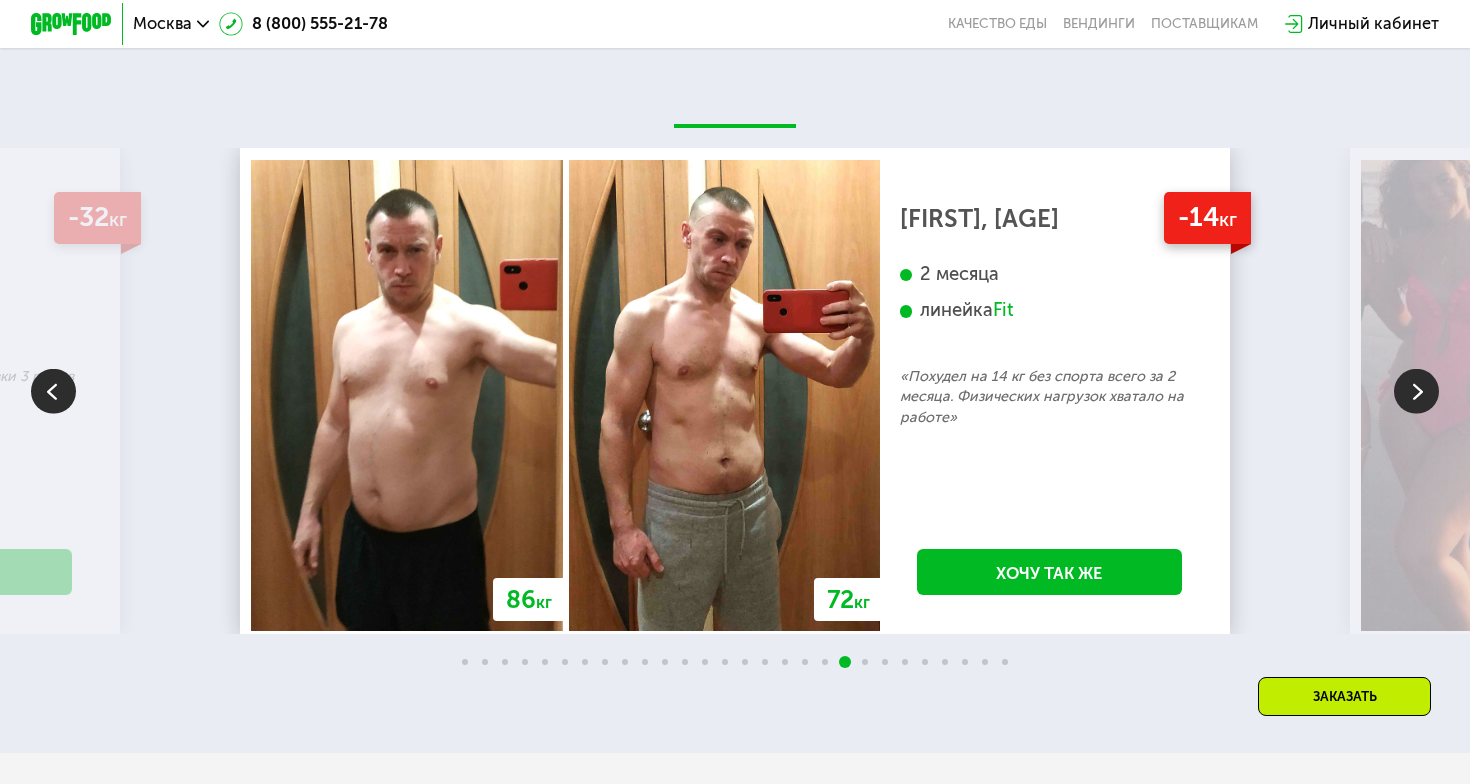 click at bounding box center [1416, 391] 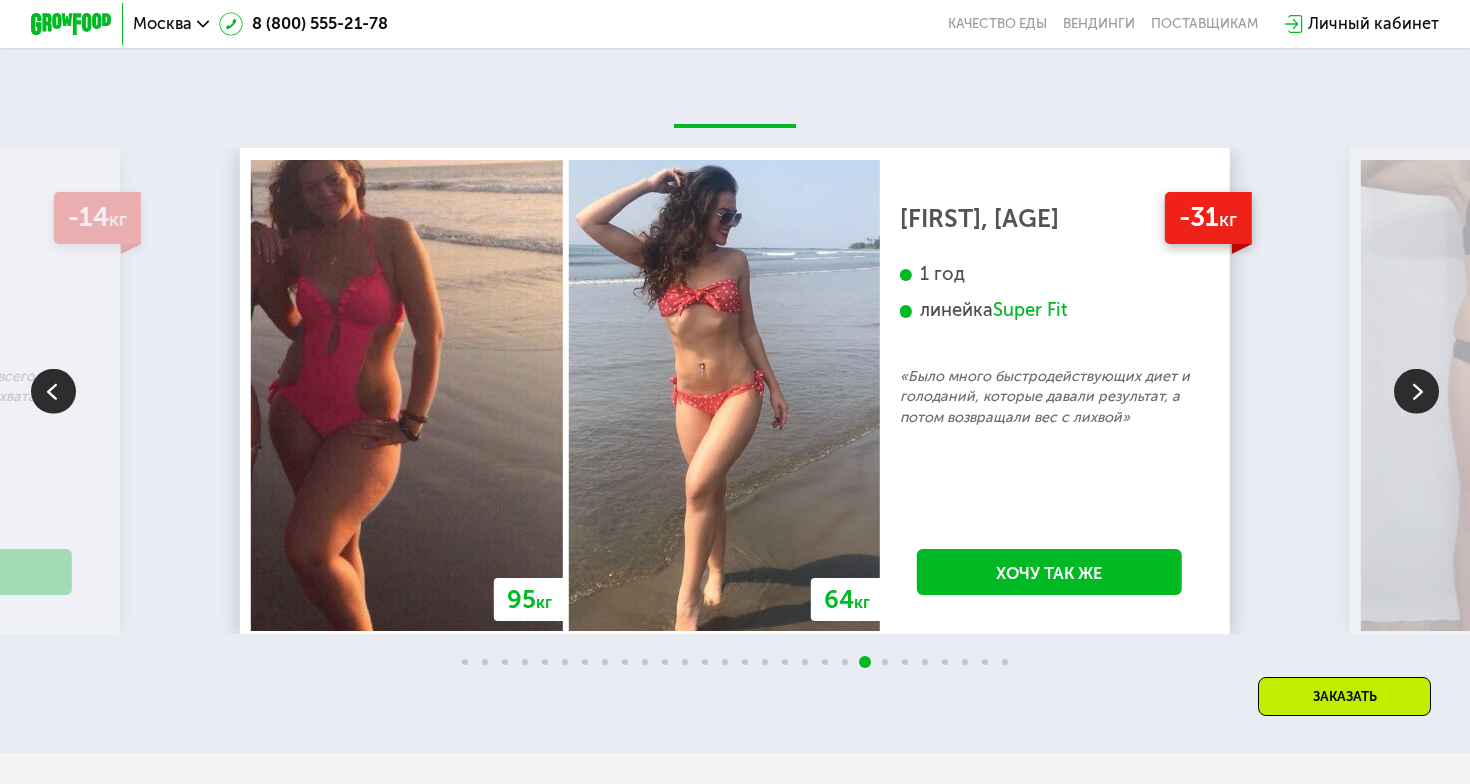 click at bounding box center [1416, 391] 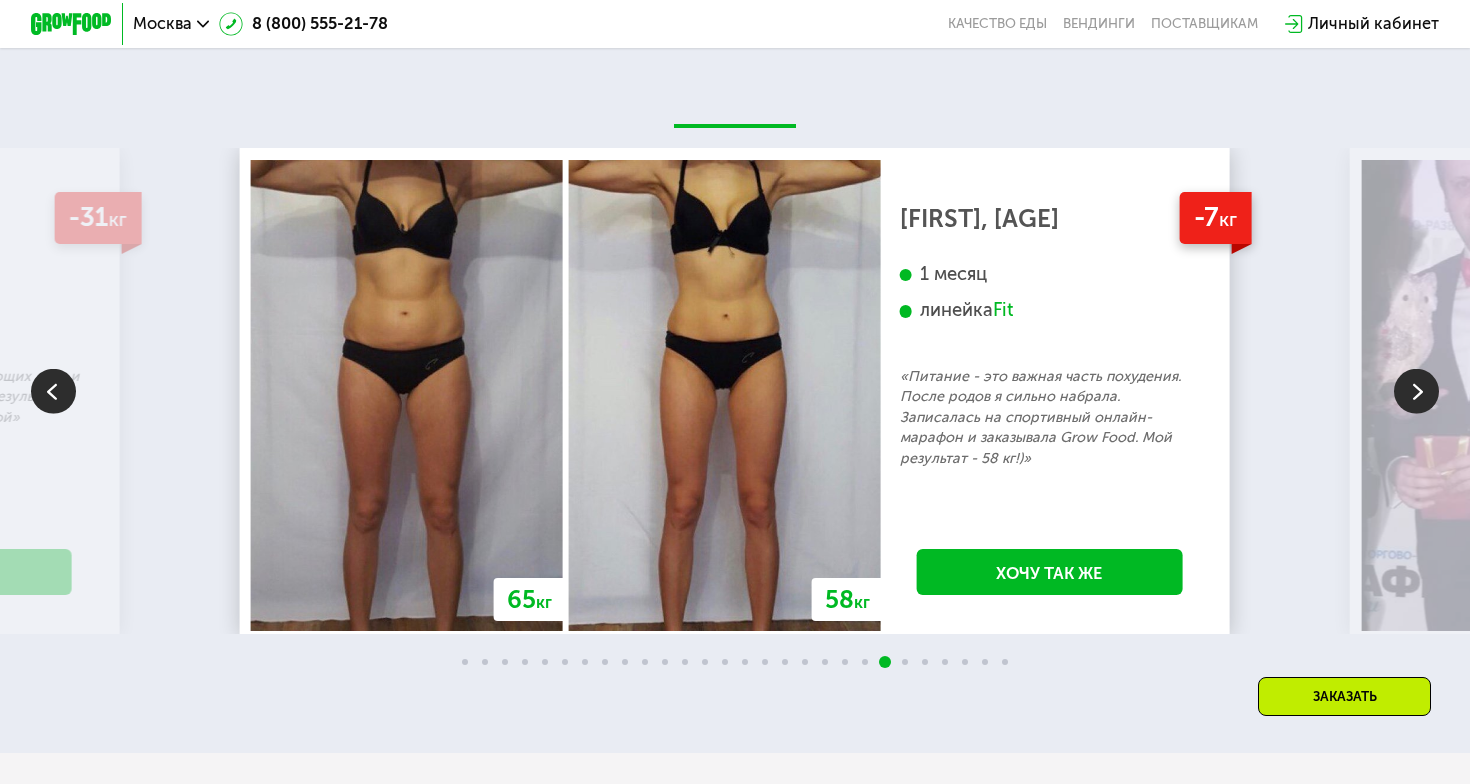click at bounding box center [1416, 391] 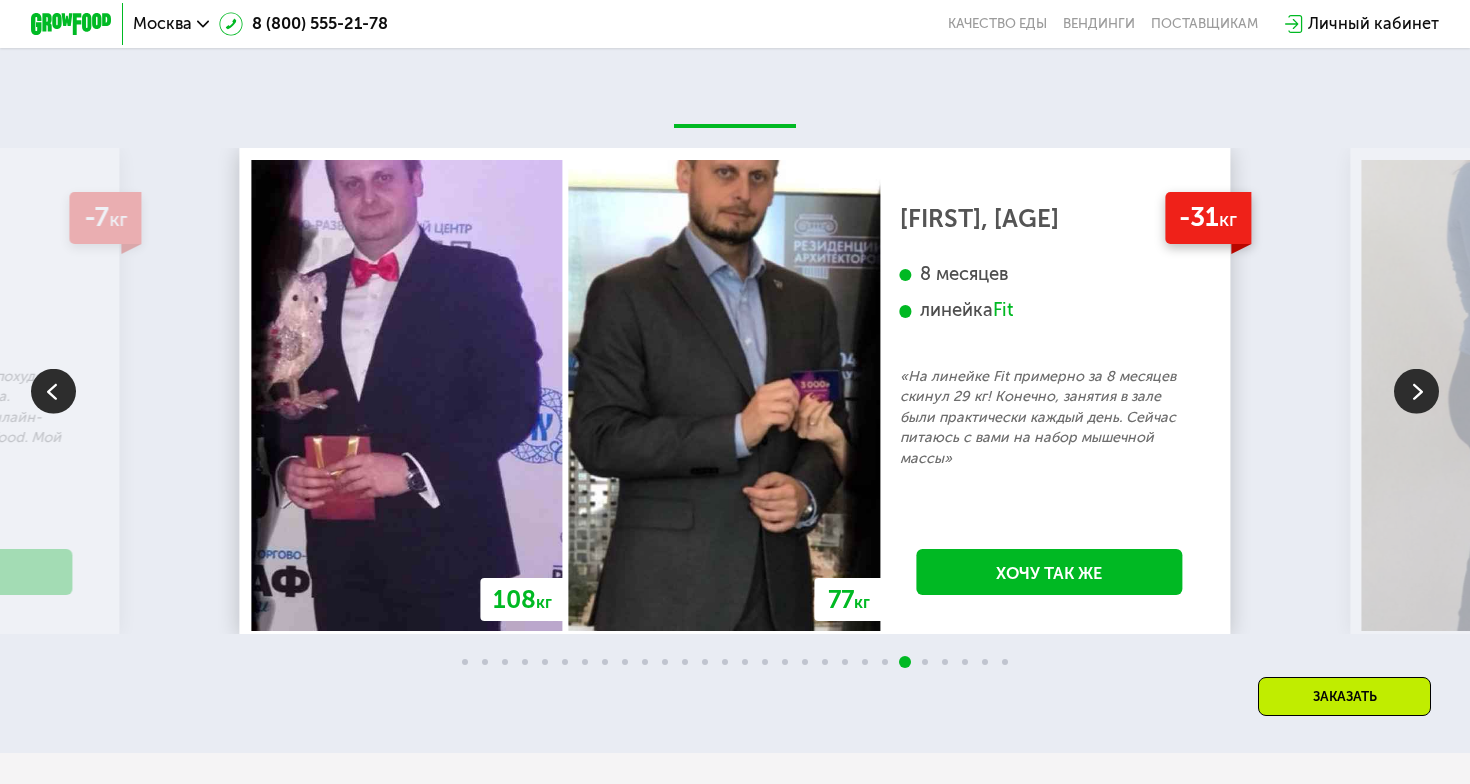 click at bounding box center [1416, 391] 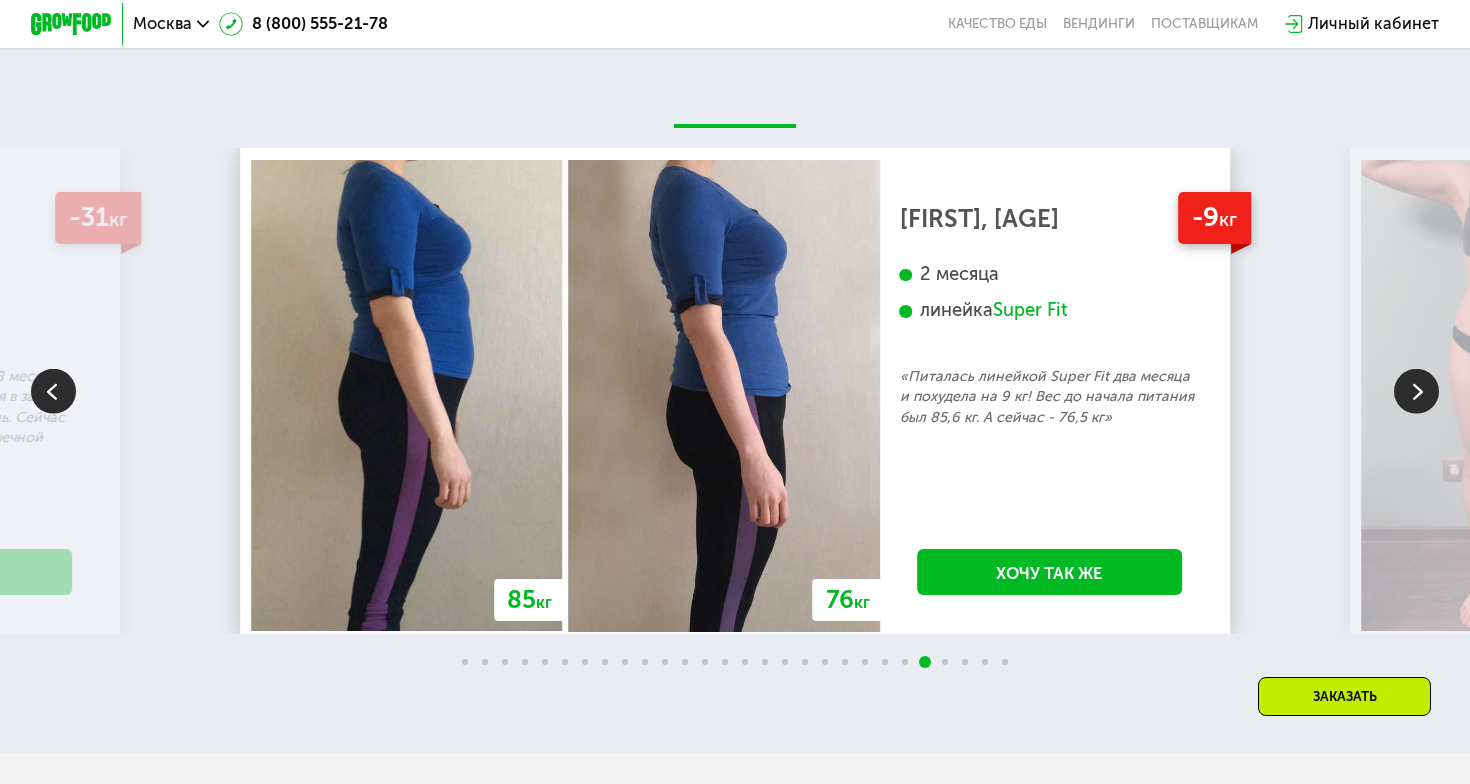 click at bounding box center (1416, 391) 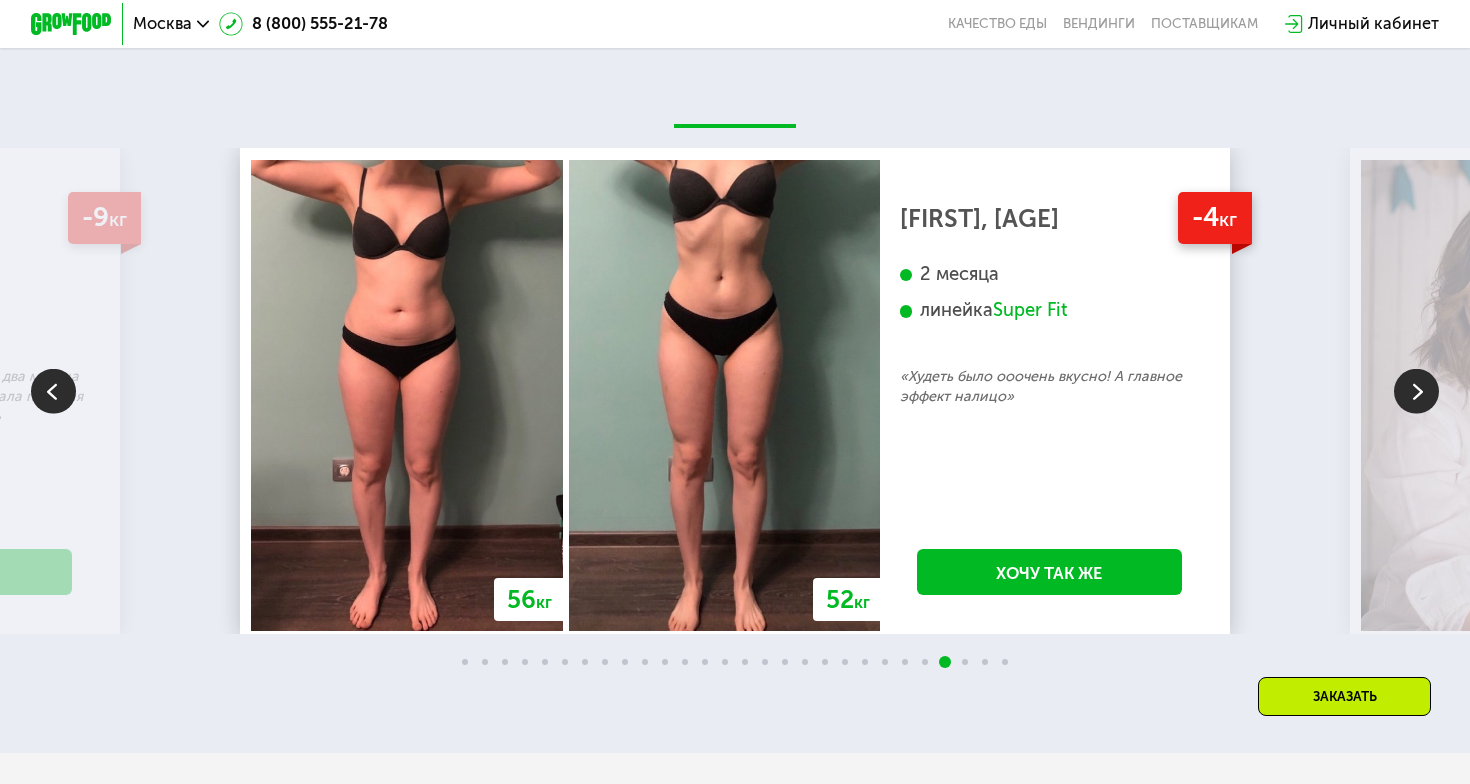 click at bounding box center (1416, 391) 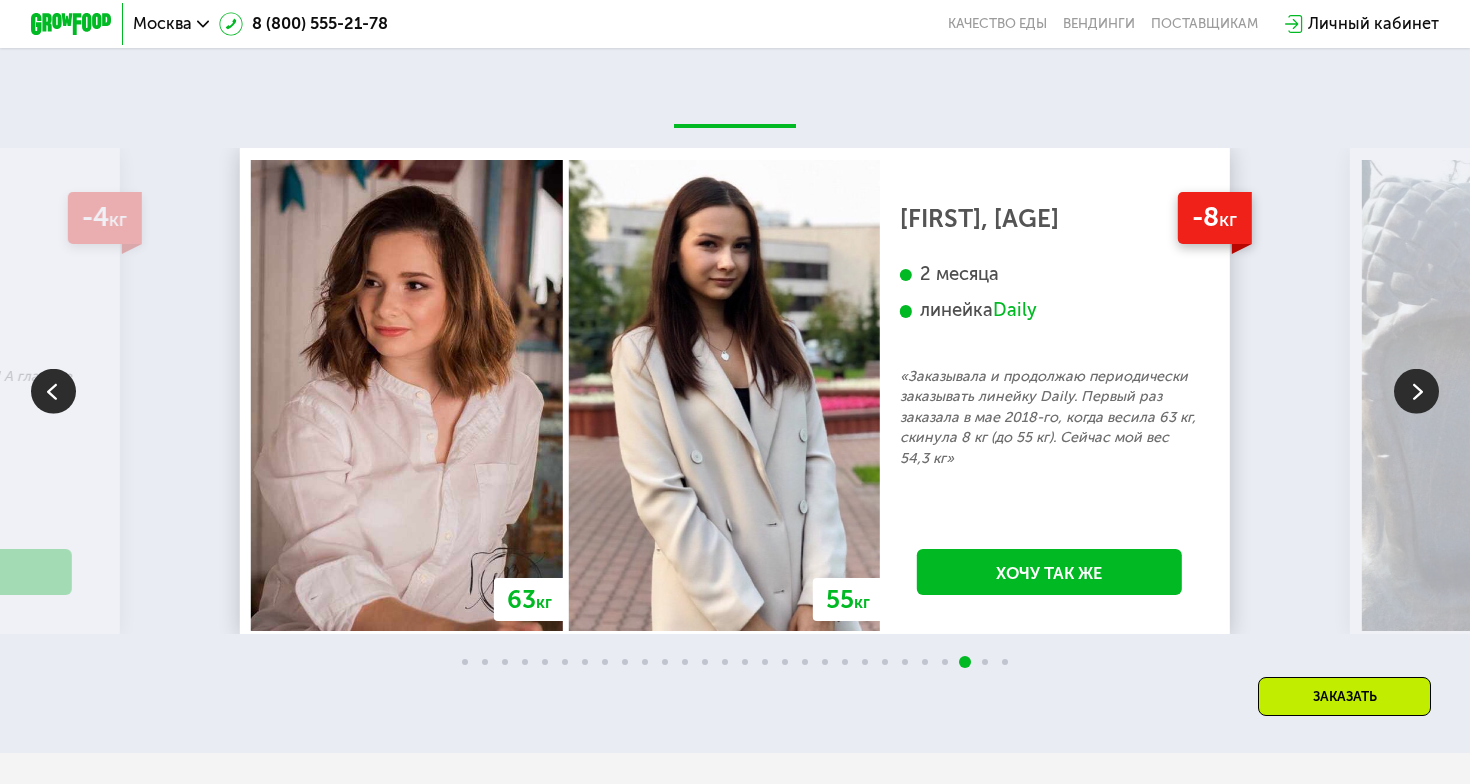 click at bounding box center (1416, 391) 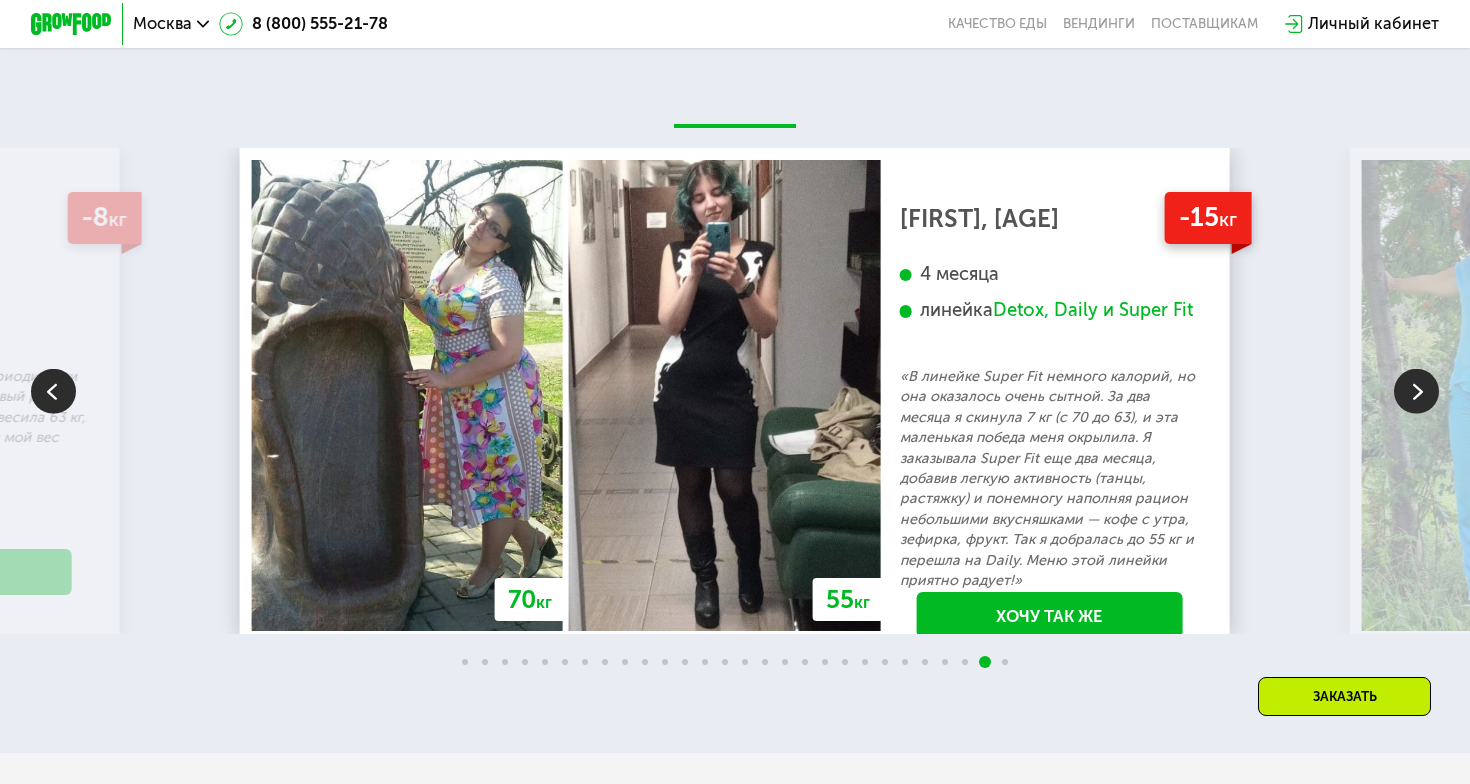 click at bounding box center [1416, 391] 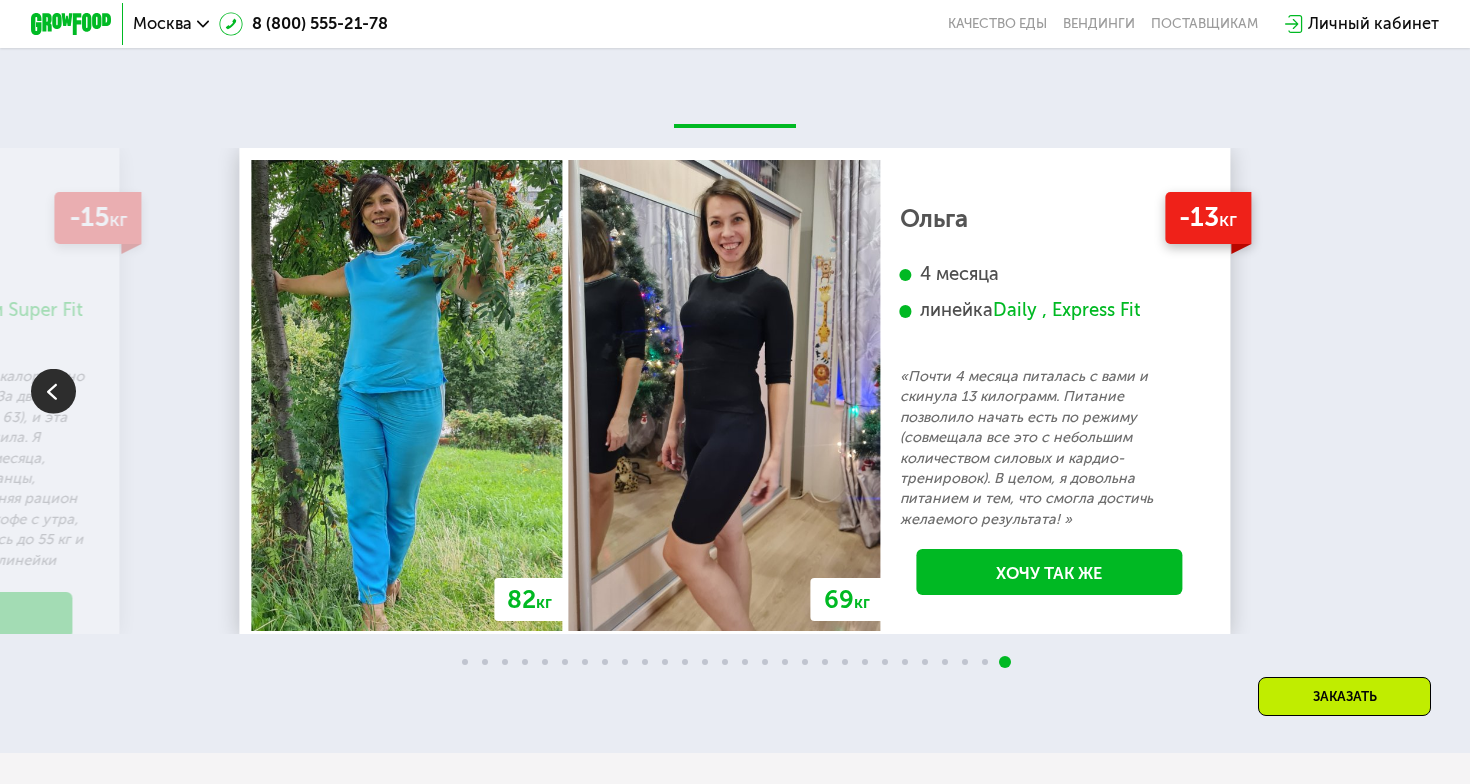 click on "[NUMBER] кг [NUMBER] кг -[NUMBER] кг [FIRST], [AGE] [NUMBER] месяца линейка Fit, Super Fit «Питалась только Grow Food и кофе) Занималась с тренером два раза в неделю» Хочу так же [NUMBER] кг [NUMBER] кг -[NUMBER] кг [FIRST], [AGE] [NUMBER] недели «Каждый день просыпался и мне казалось что хотя бы 50 или 100 грамм веса уходило. И состояние мое было прекрасным от того что я реально видел эффект. В общем через недели три я весил [NUMBER] кг. Это для меня очень хороший результат. Я считаю что надо использовать это питание на постоянной основе» Хочу так же [NUMBER] кг [NUMBER] кг -[NUMBER] кг [FIRST], [AGE] [NUMBER] месяца линейка Daily Хочу так же [NUMBER] кг [NUMBER] кг -[NUMBER] кг [NUMBER]" at bounding box center [735, 391] 